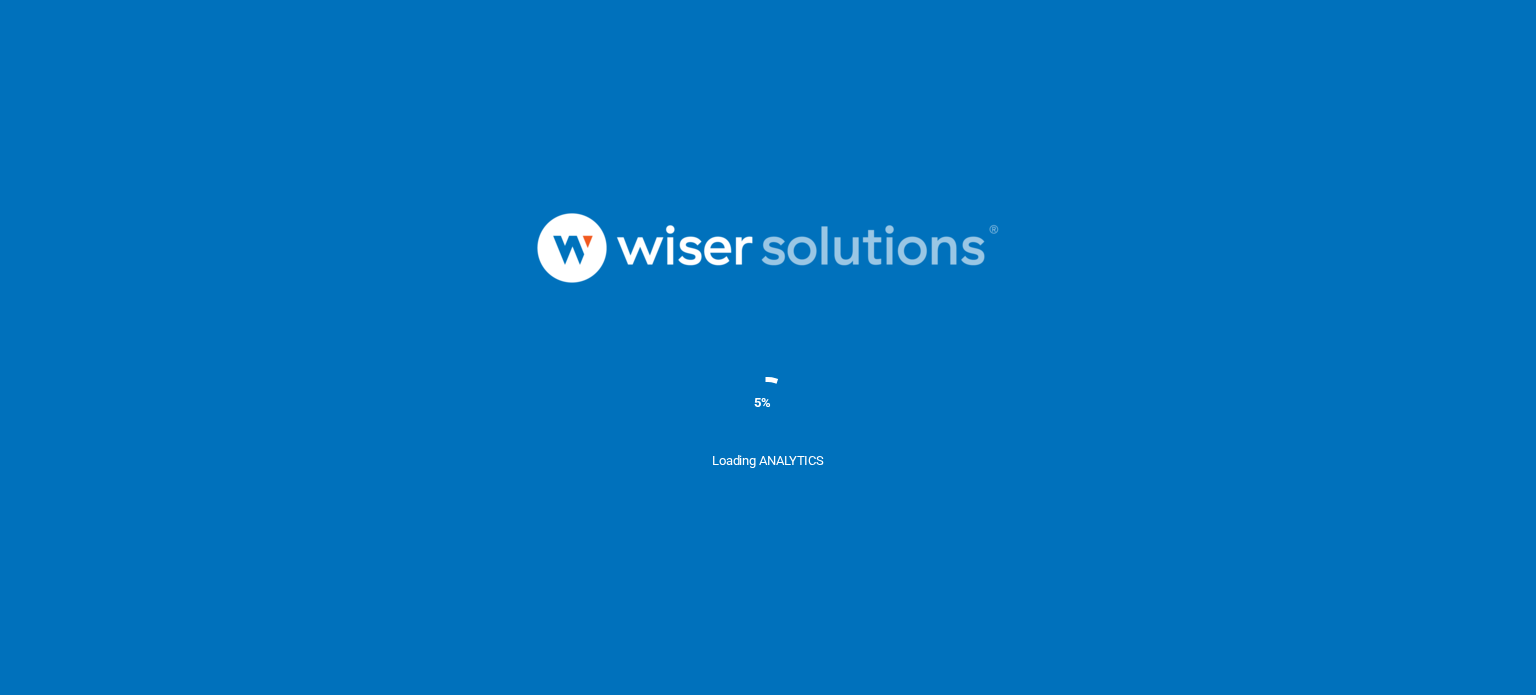scroll, scrollTop: 0, scrollLeft: 0, axis: both 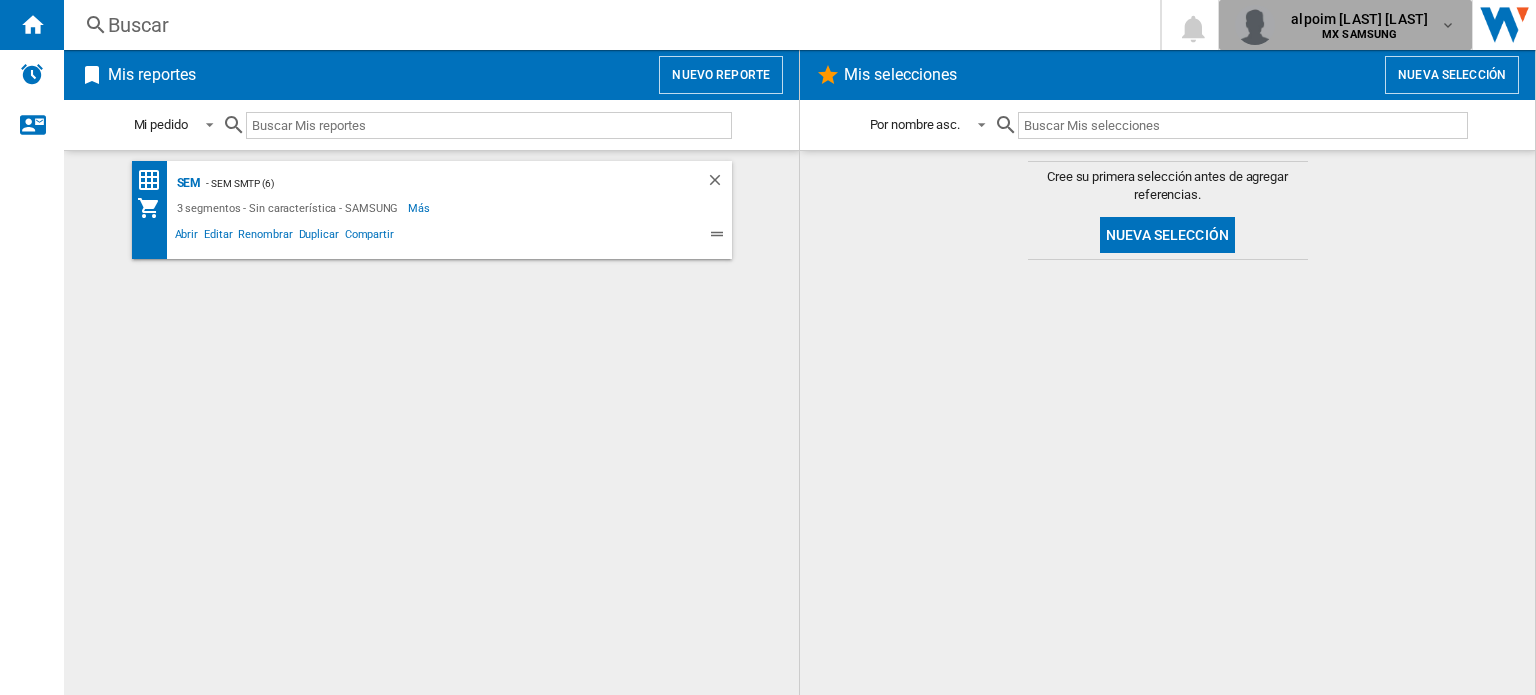 click on "alpoim
[LAST] [LAST]" at bounding box center (1359, 19) 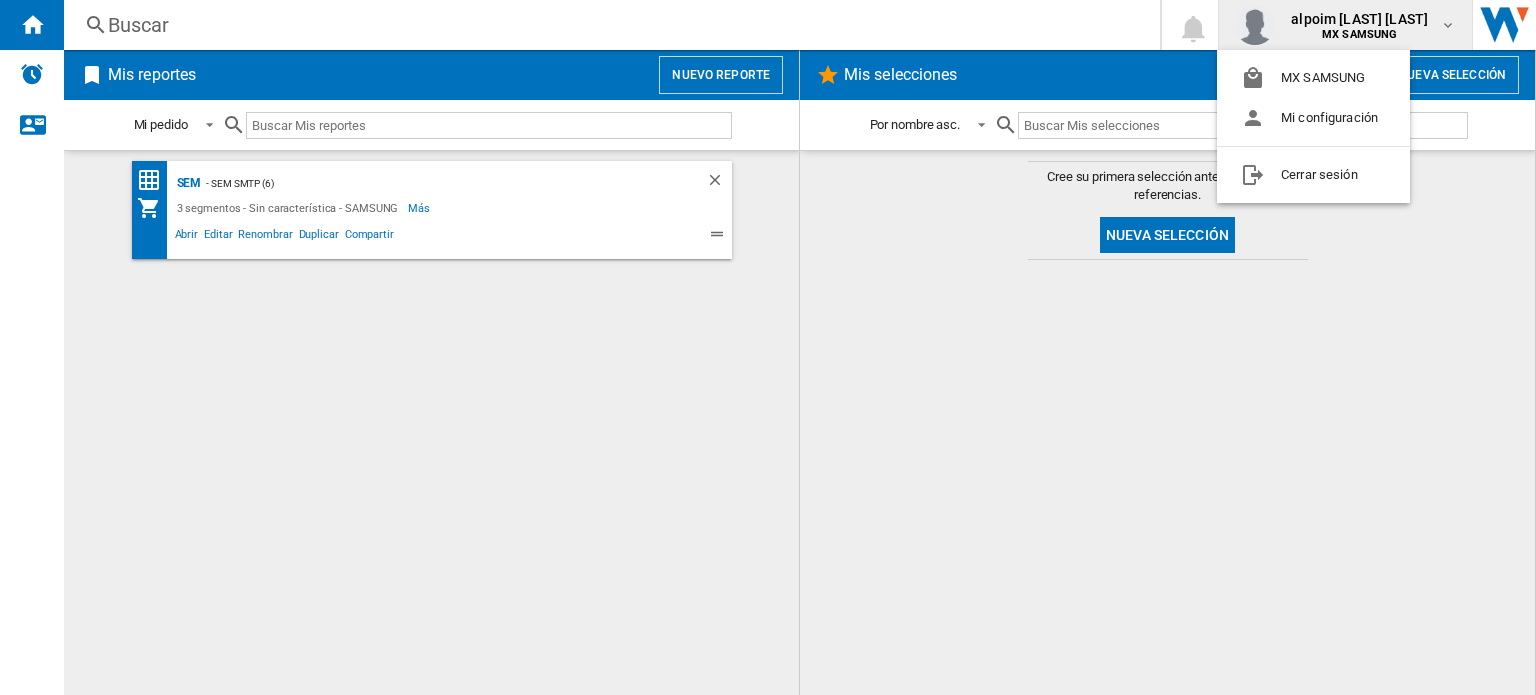 click at bounding box center [768, 347] 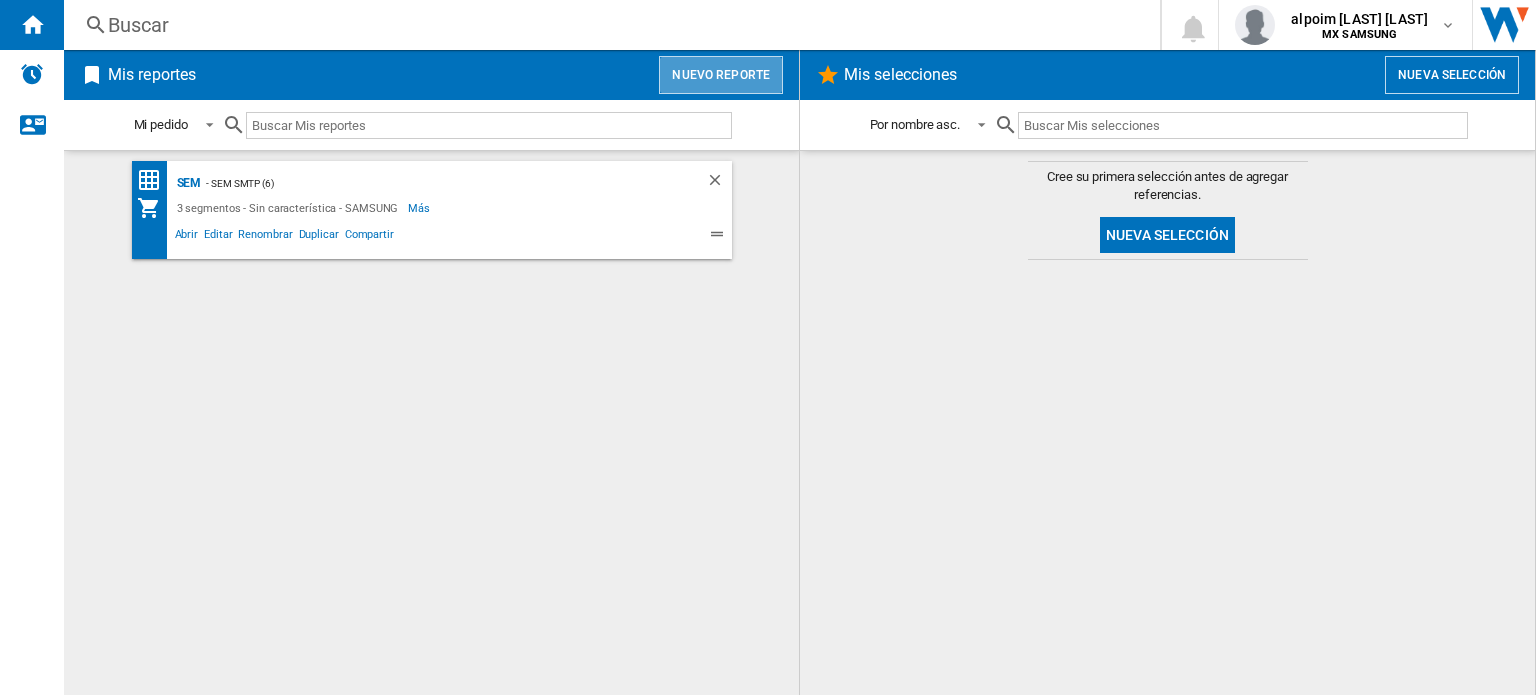 click on "Nuevo reporte" at bounding box center (721, 75) 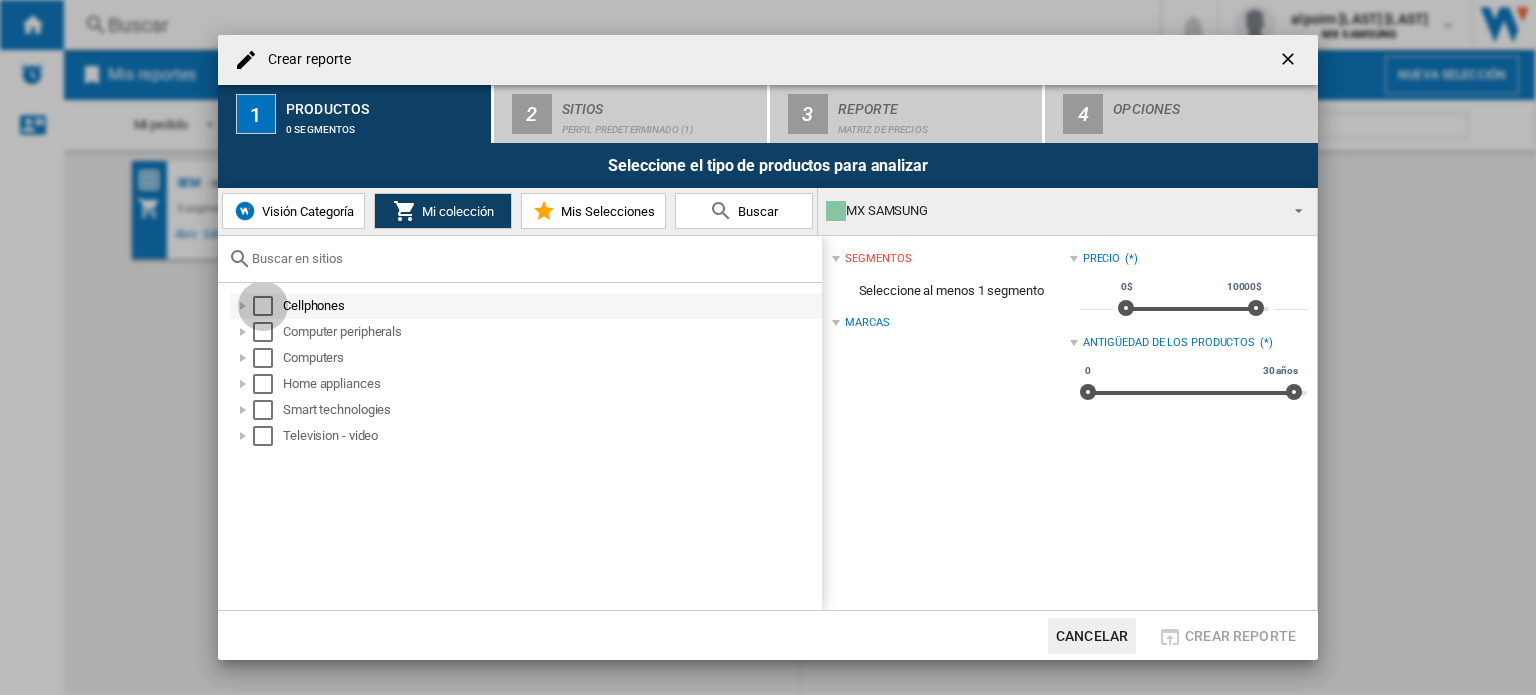 click at bounding box center [263, 306] 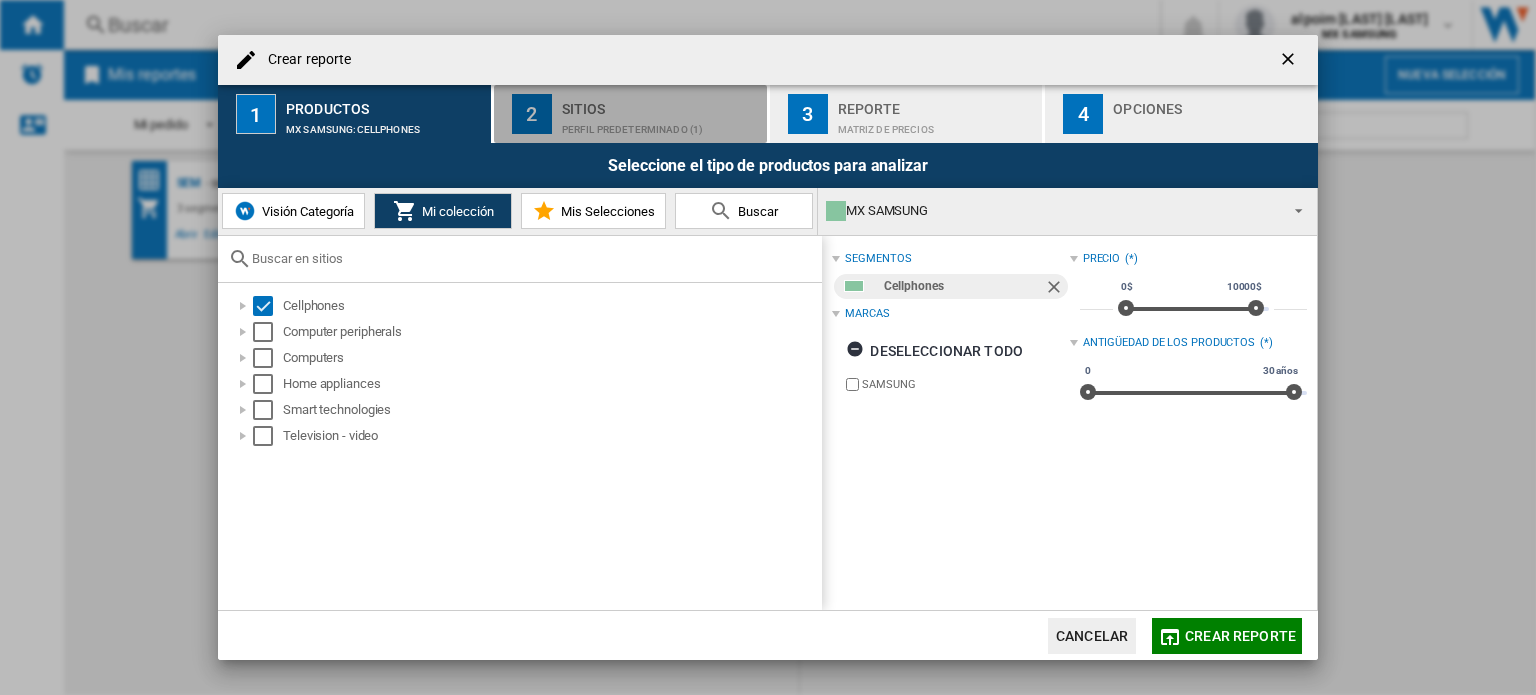 click on "Perfil predeterminado (1)" at bounding box center (660, 124) 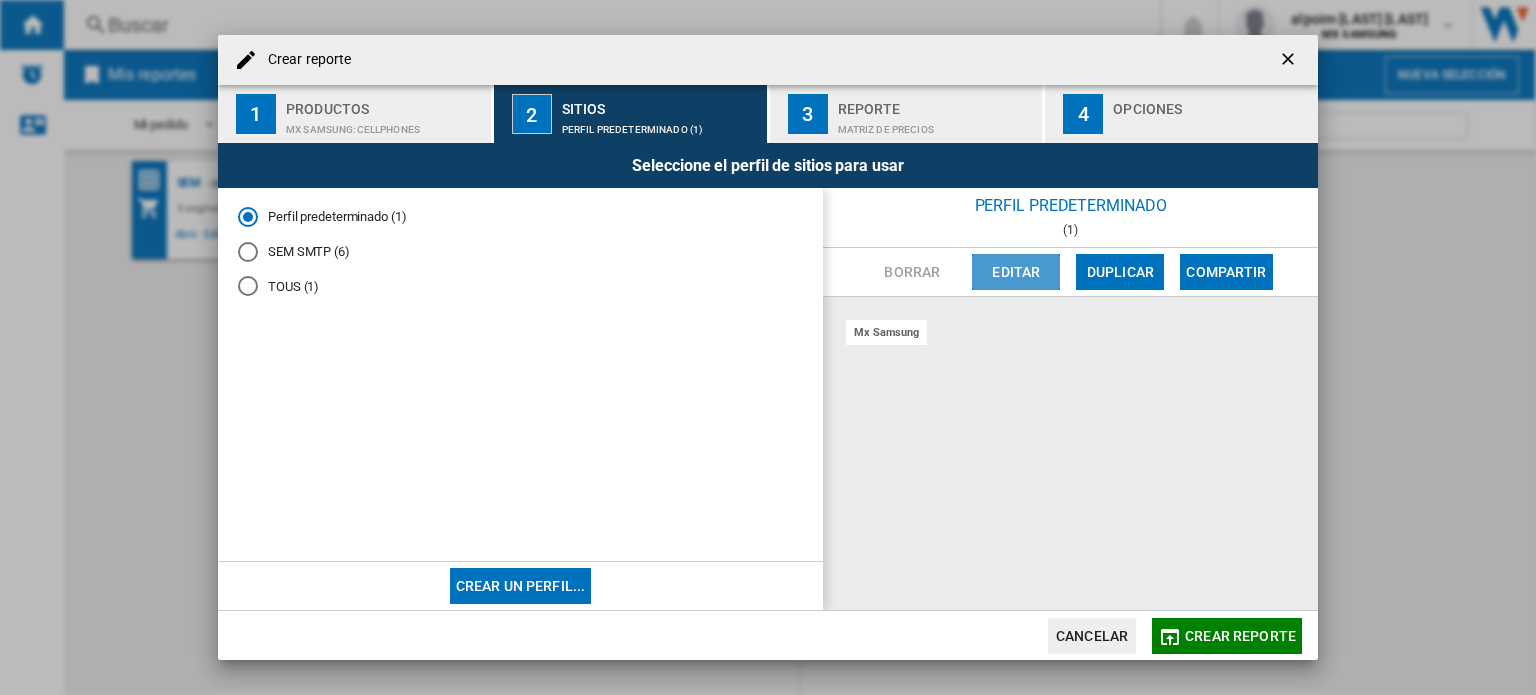 click on "Editar" at bounding box center (1016, 272) 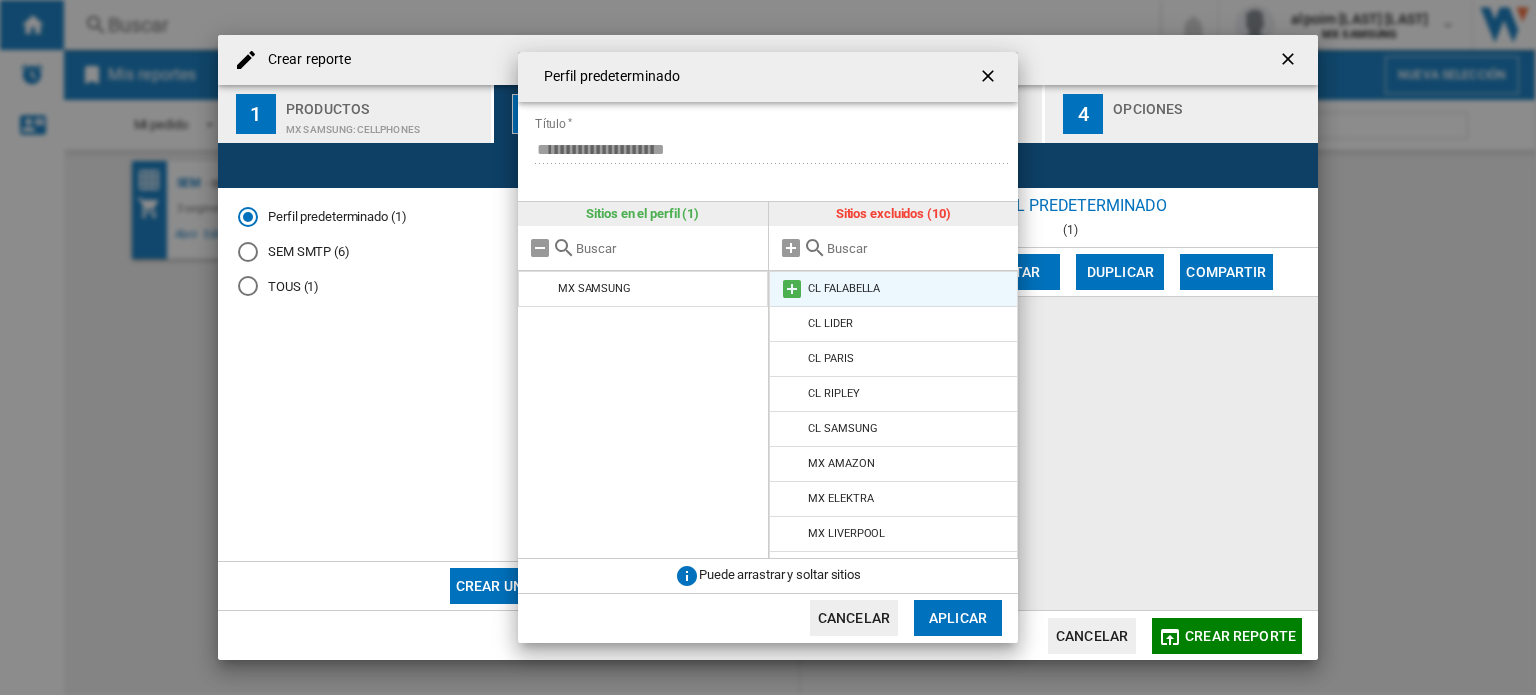 click at bounding box center [792, 289] 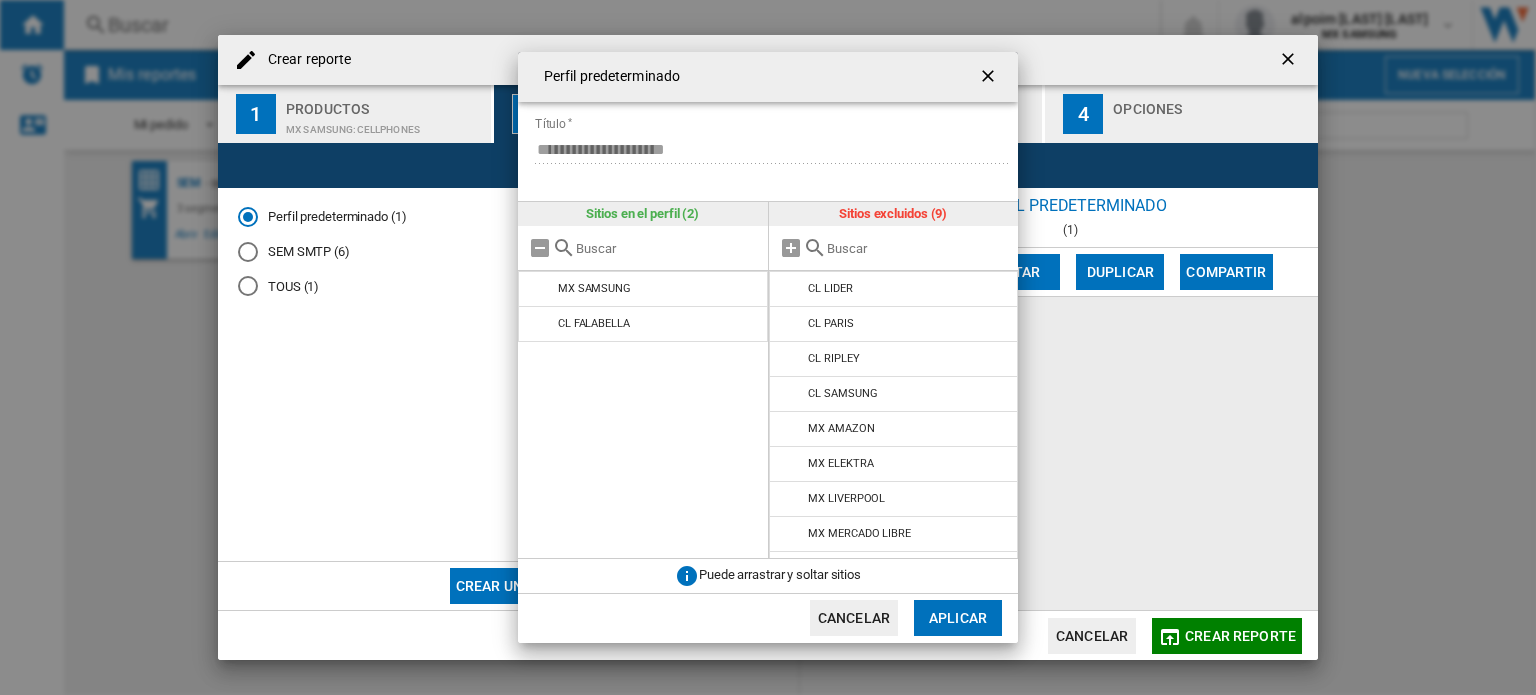 click at bounding box center [792, 289] 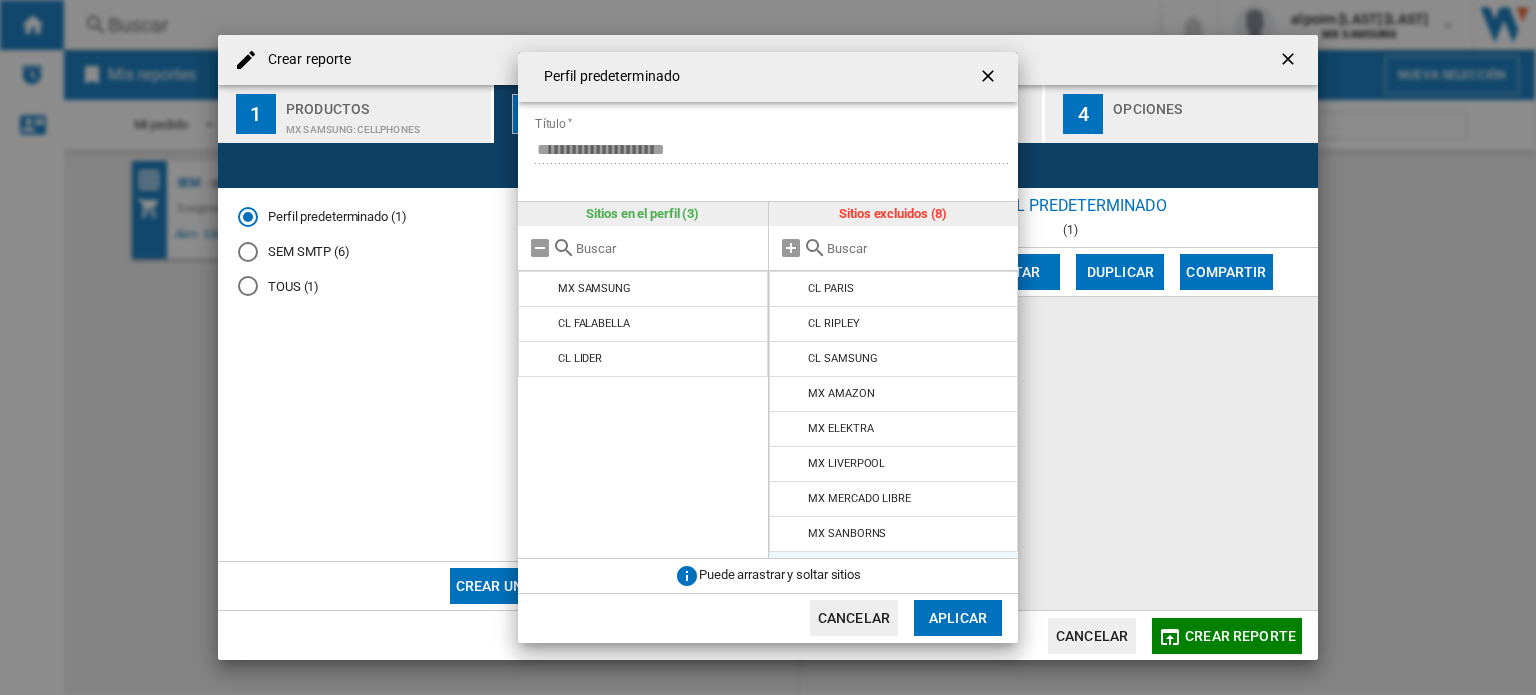 click at bounding box center (792, 289) 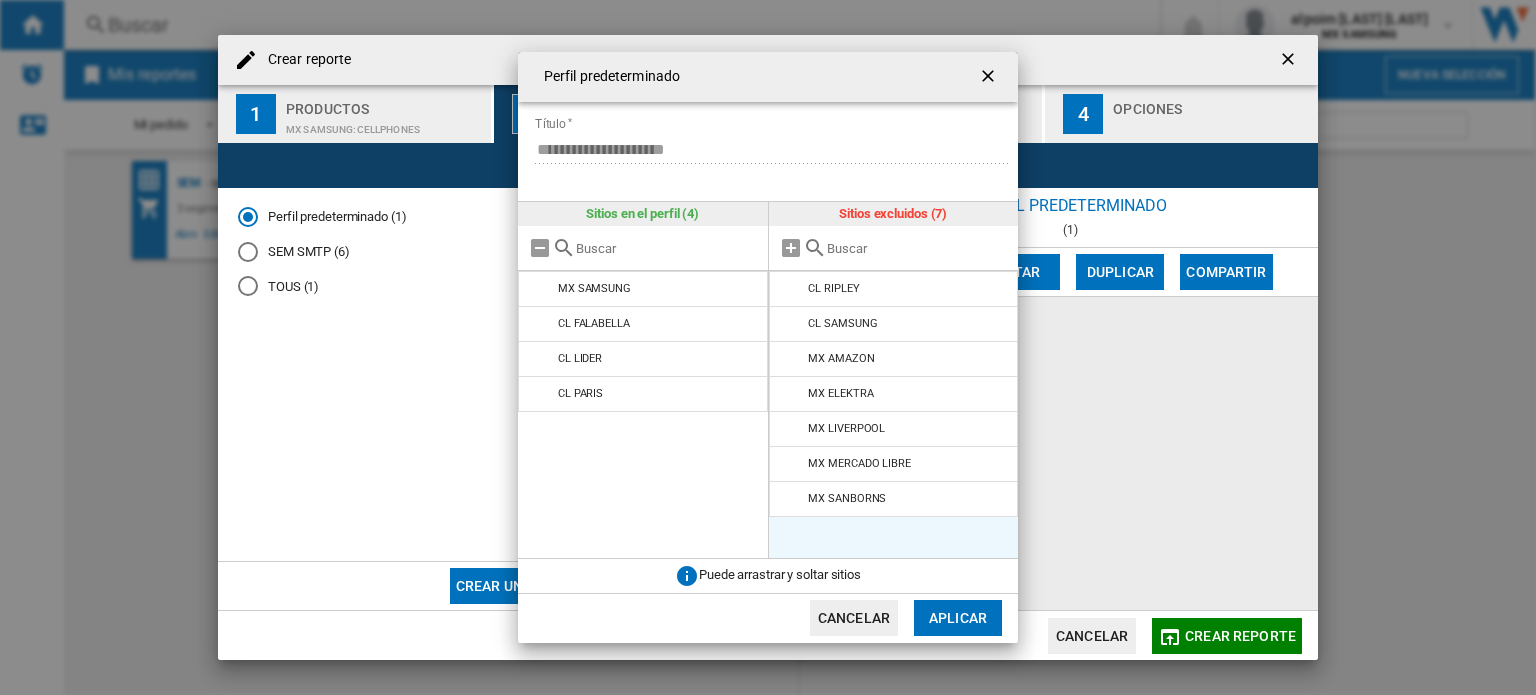 click at bounding box center (792, 289) 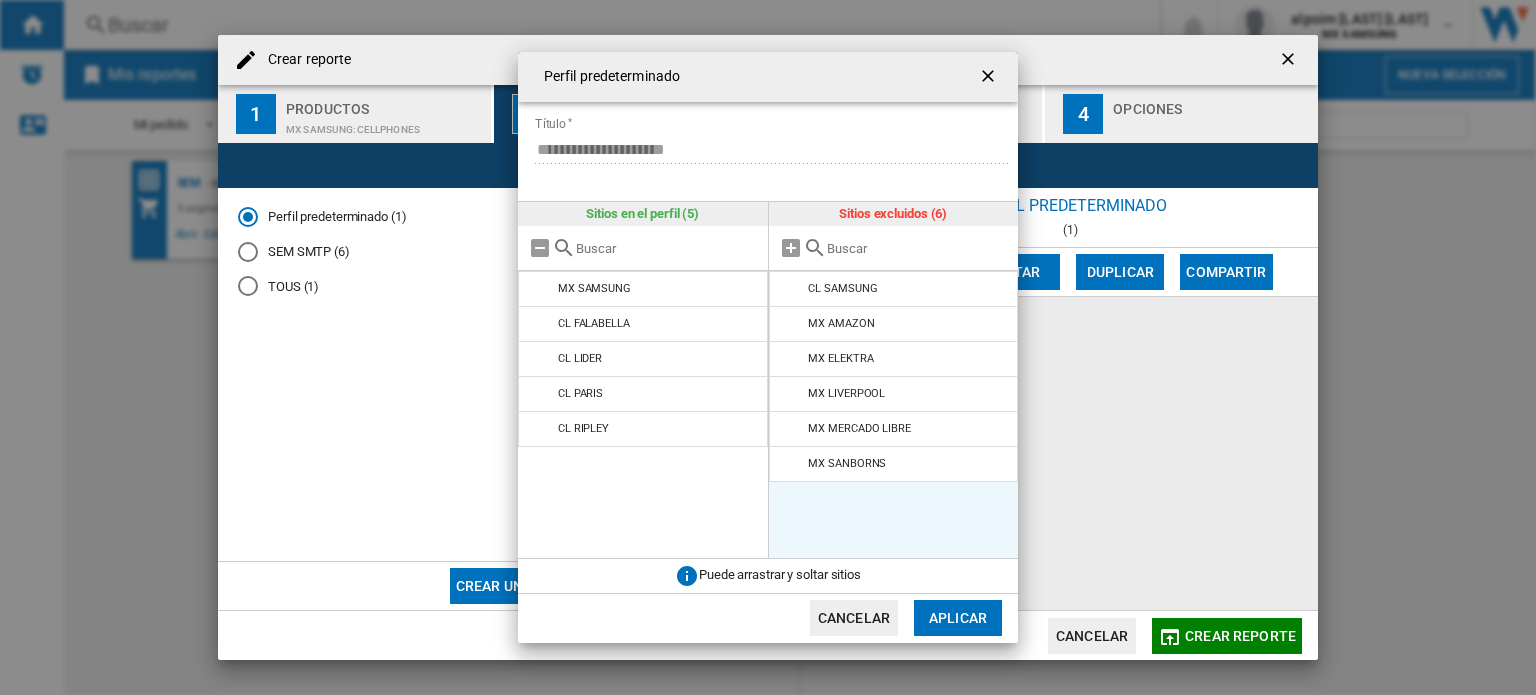 click at bounding box center (792, 289) 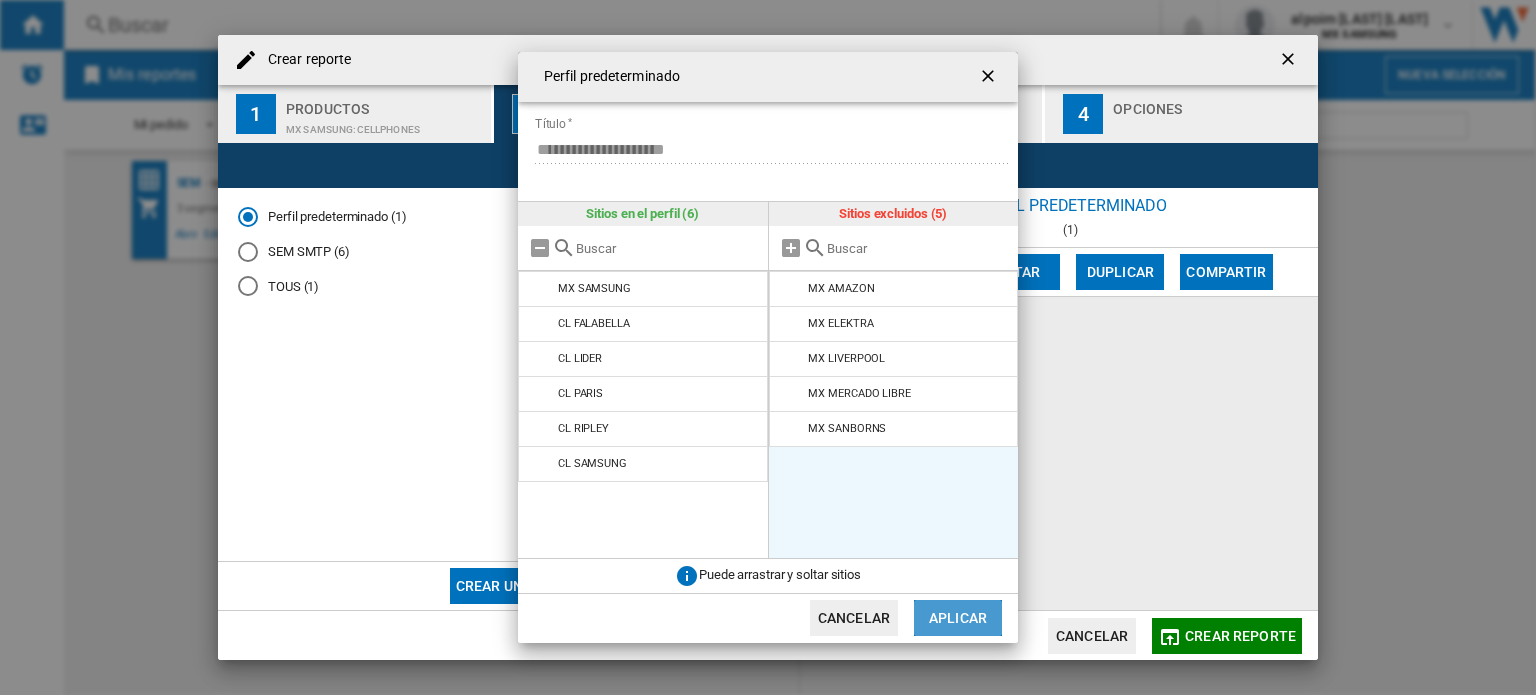 click on "Aplicar" 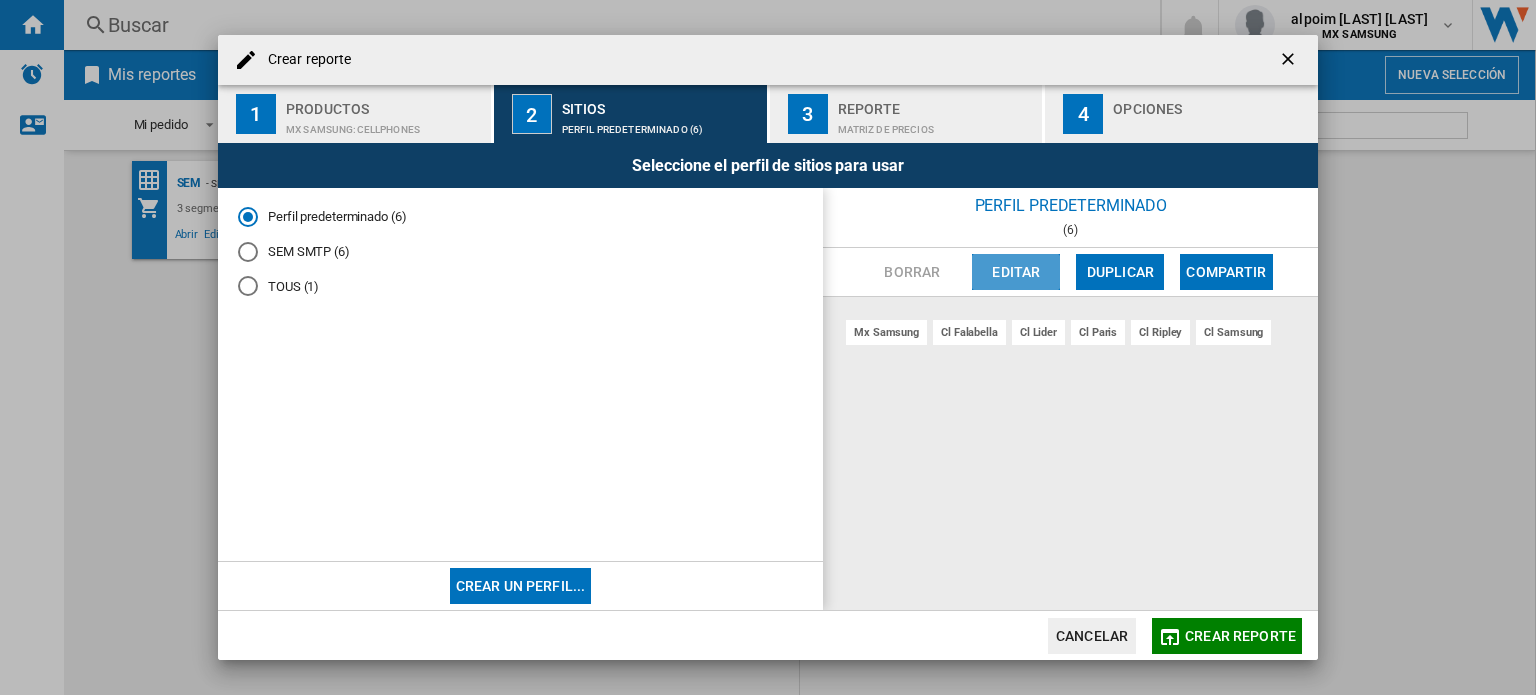 click on "Editar" at bounding box center (1016, 272) 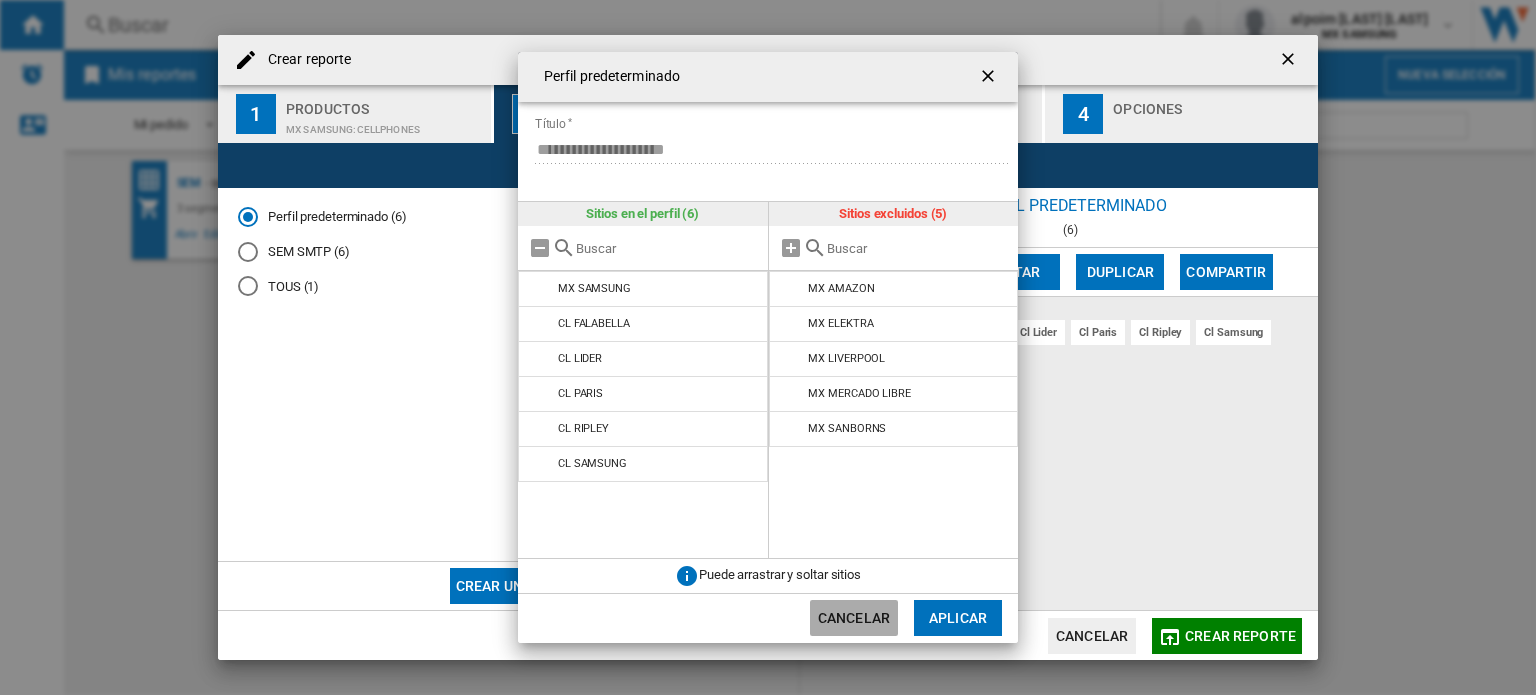 click on "Cancelar" 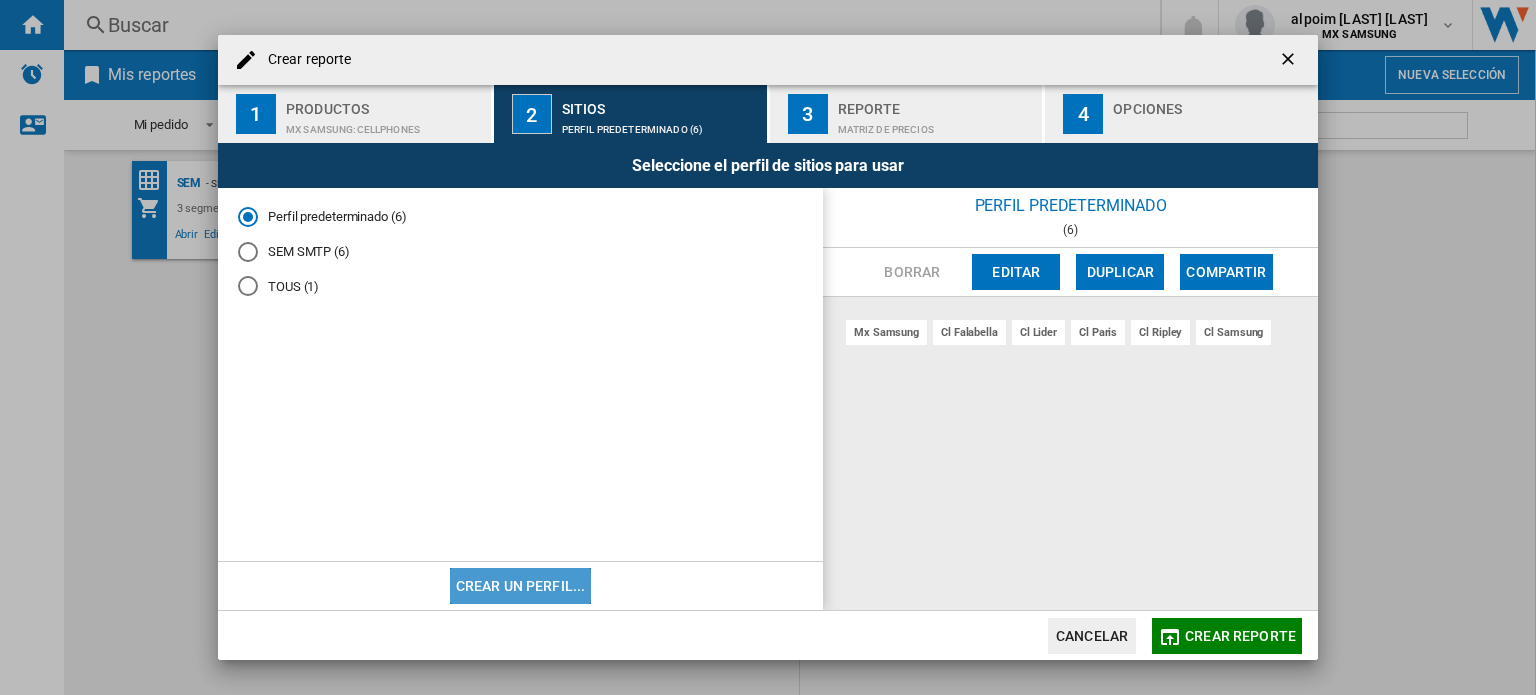click on "Crear un perfil..." at bounding box center [521, 586] 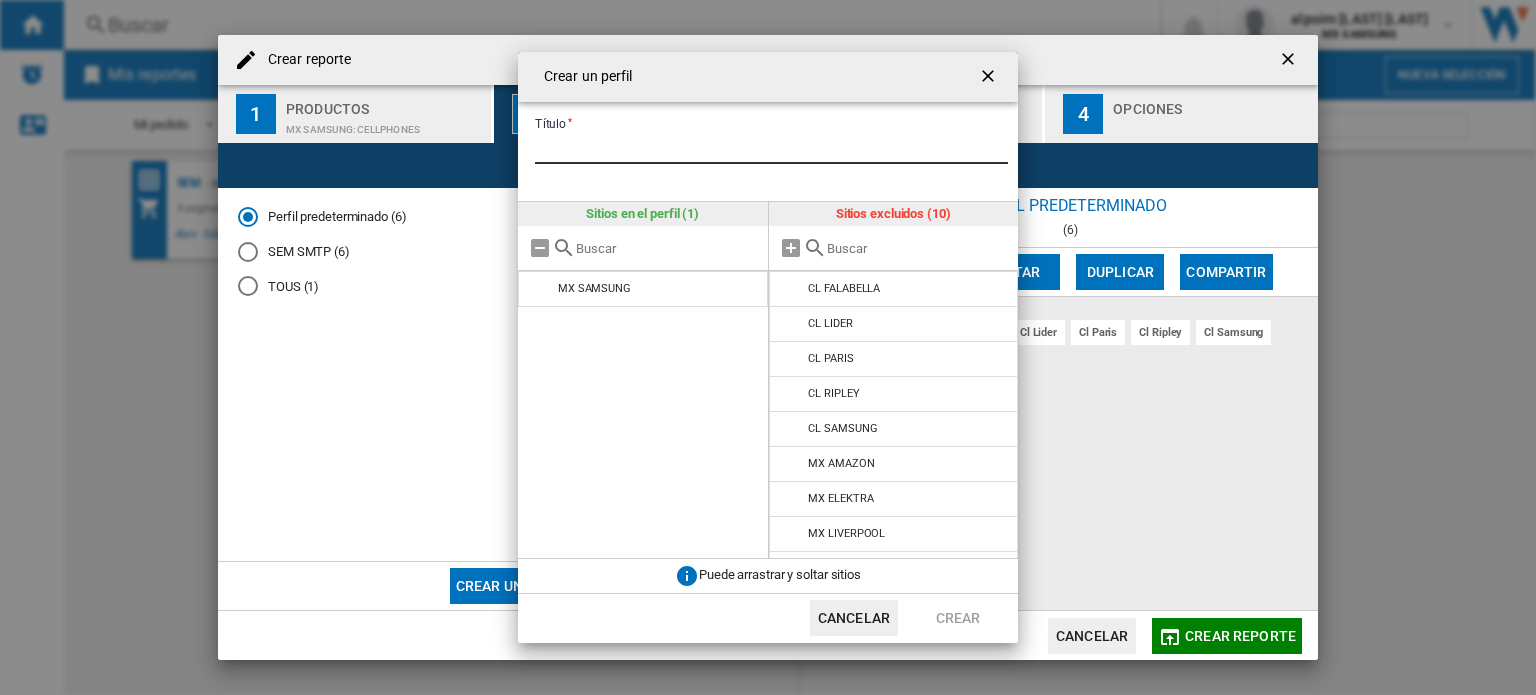 click on "Título" at bounding box center [771, 149] 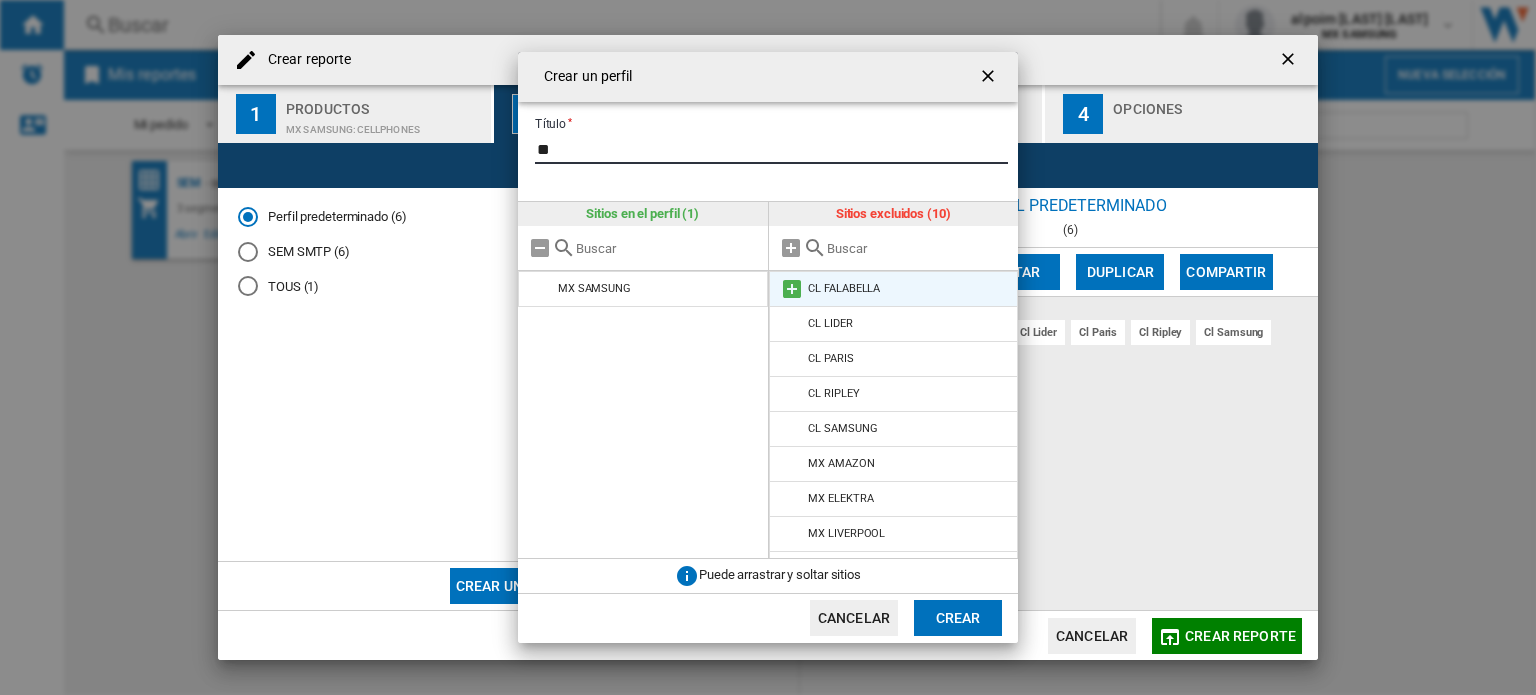 type on "**" 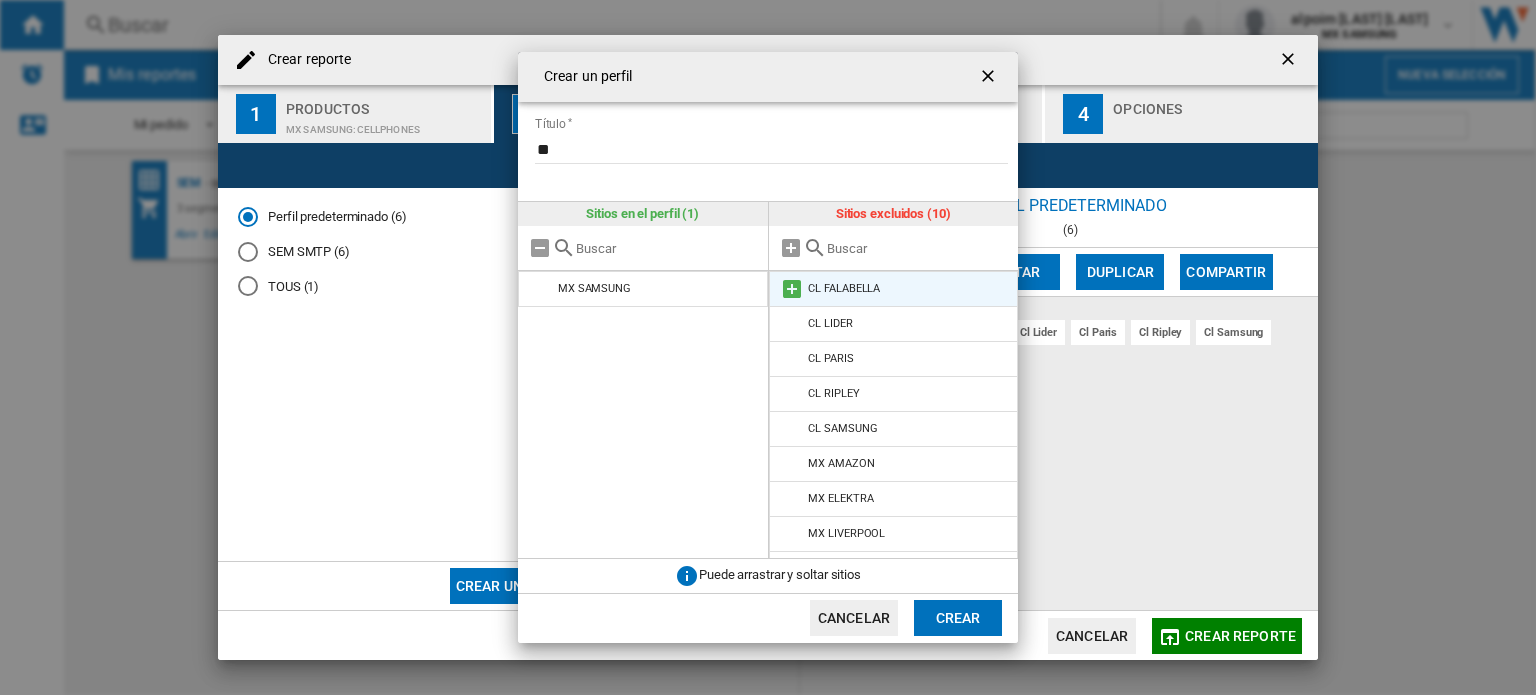 click at bounding box center (792, 289) 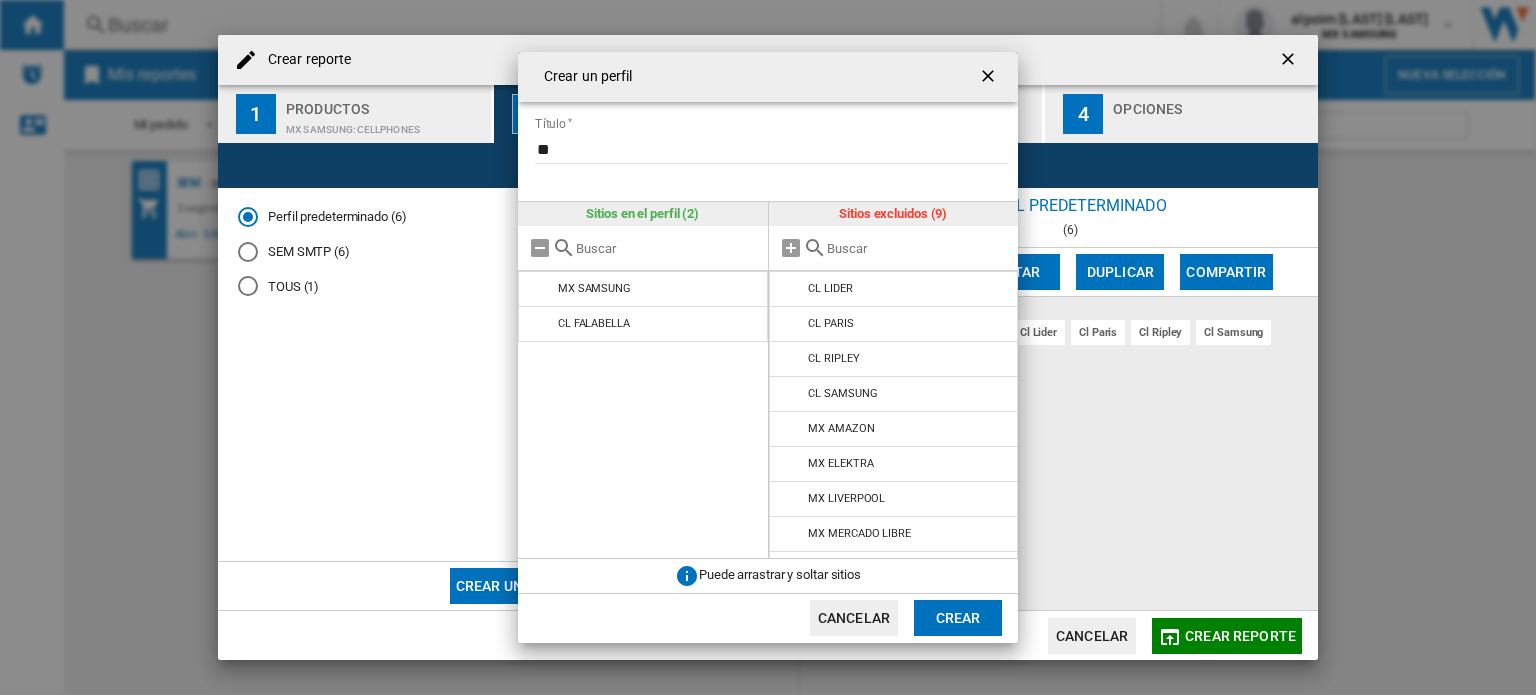 click at bounding box center (792, 289) 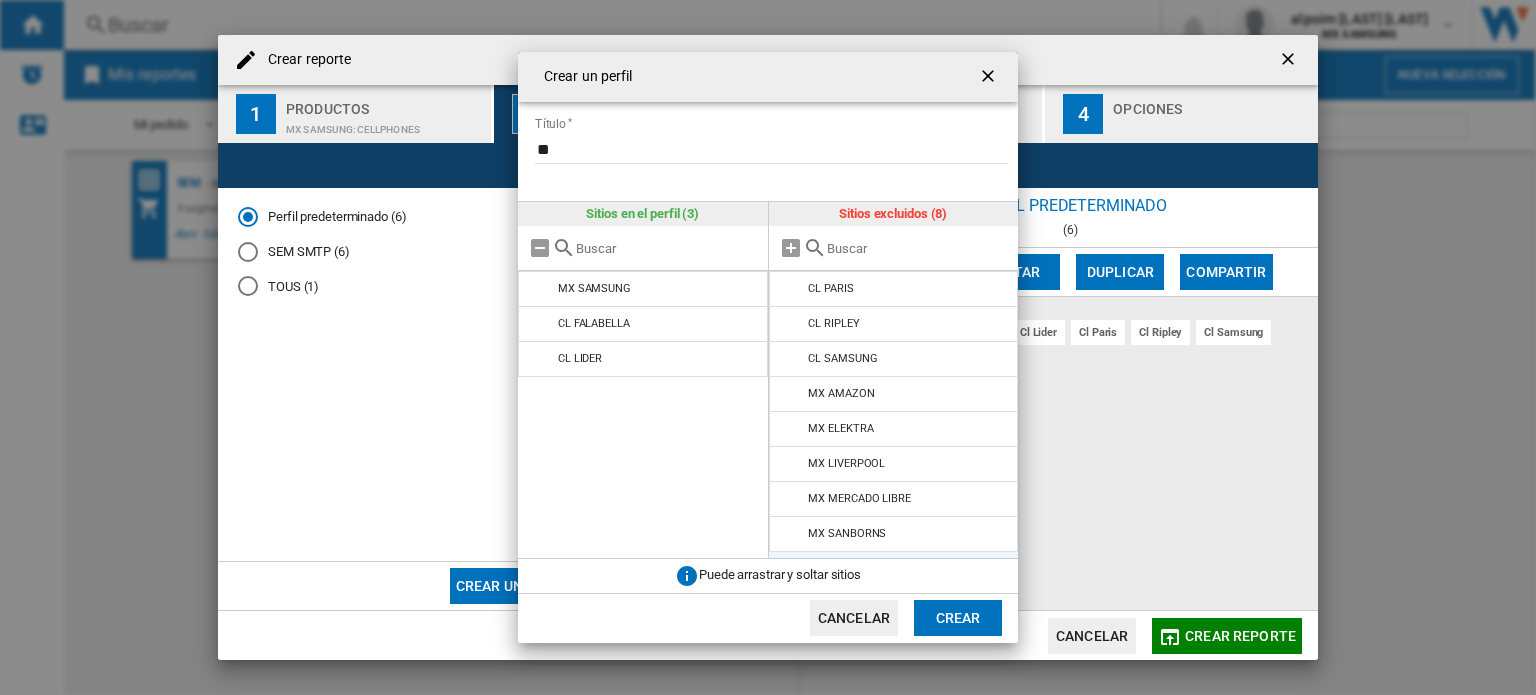 click at bounding box center (792, 289) 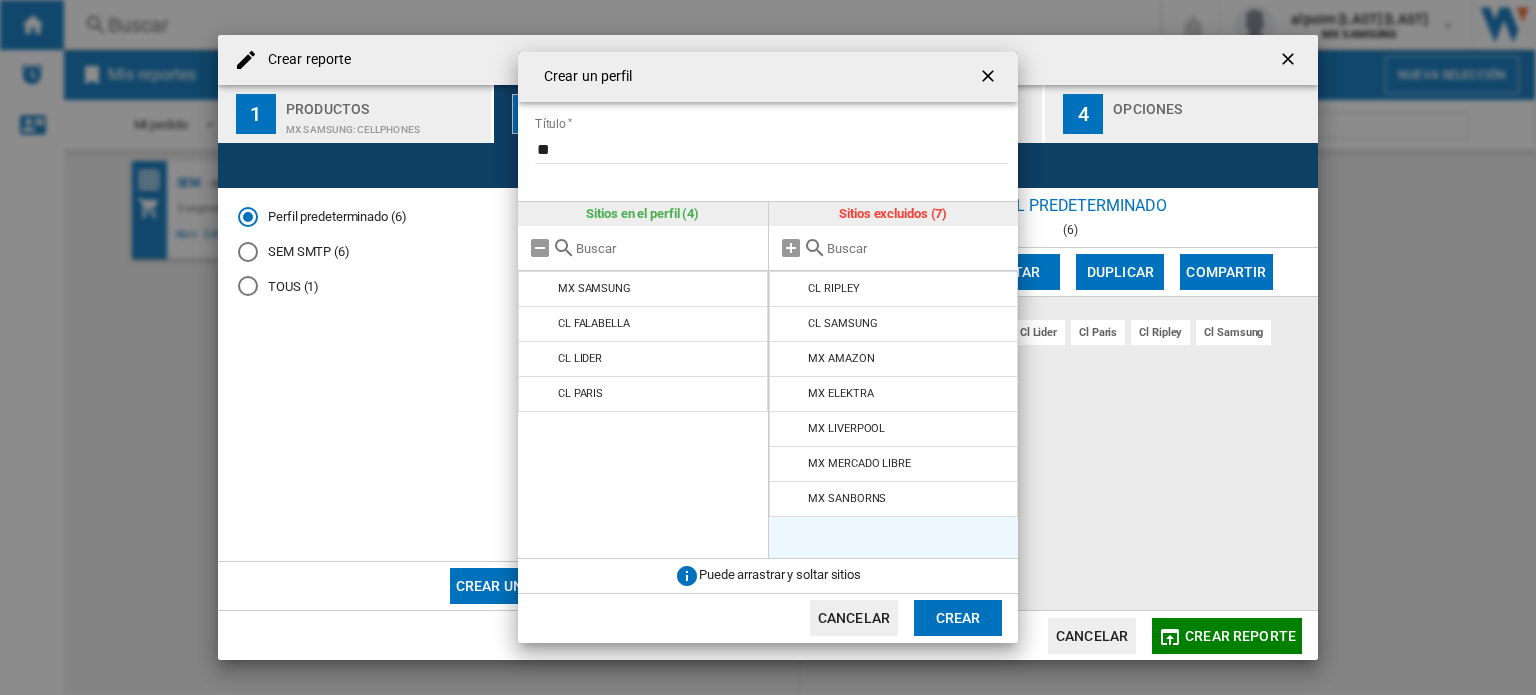 click at bounding box center [792, 289] 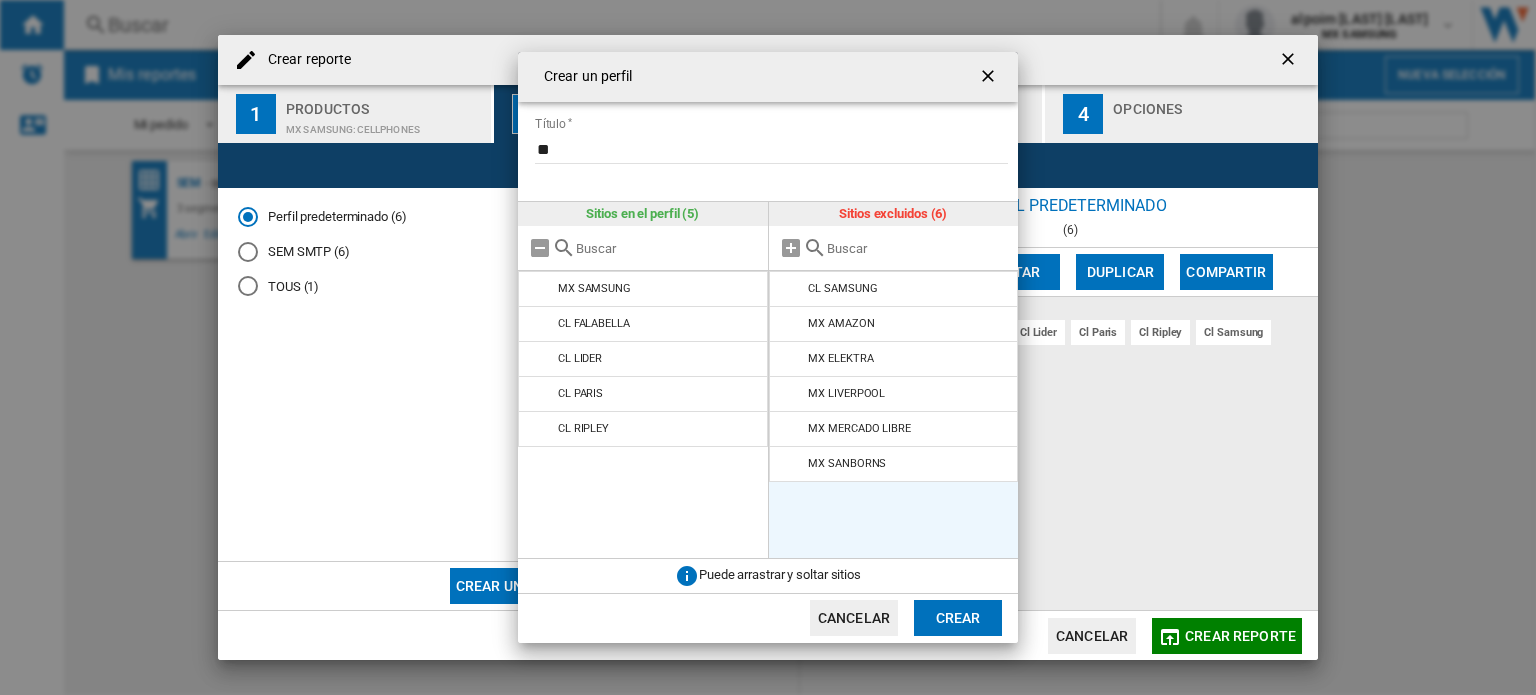 click at bounding box center (792, 289) 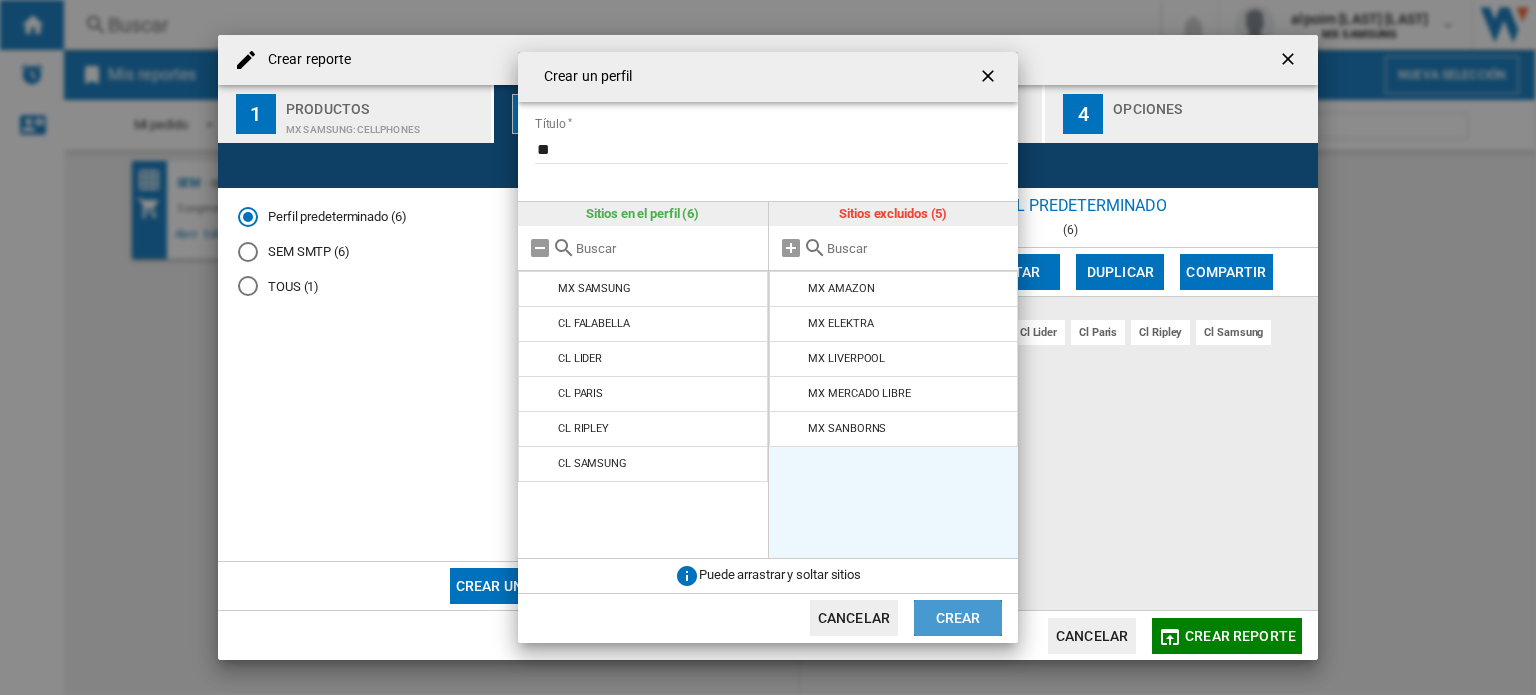 click on "Crear" 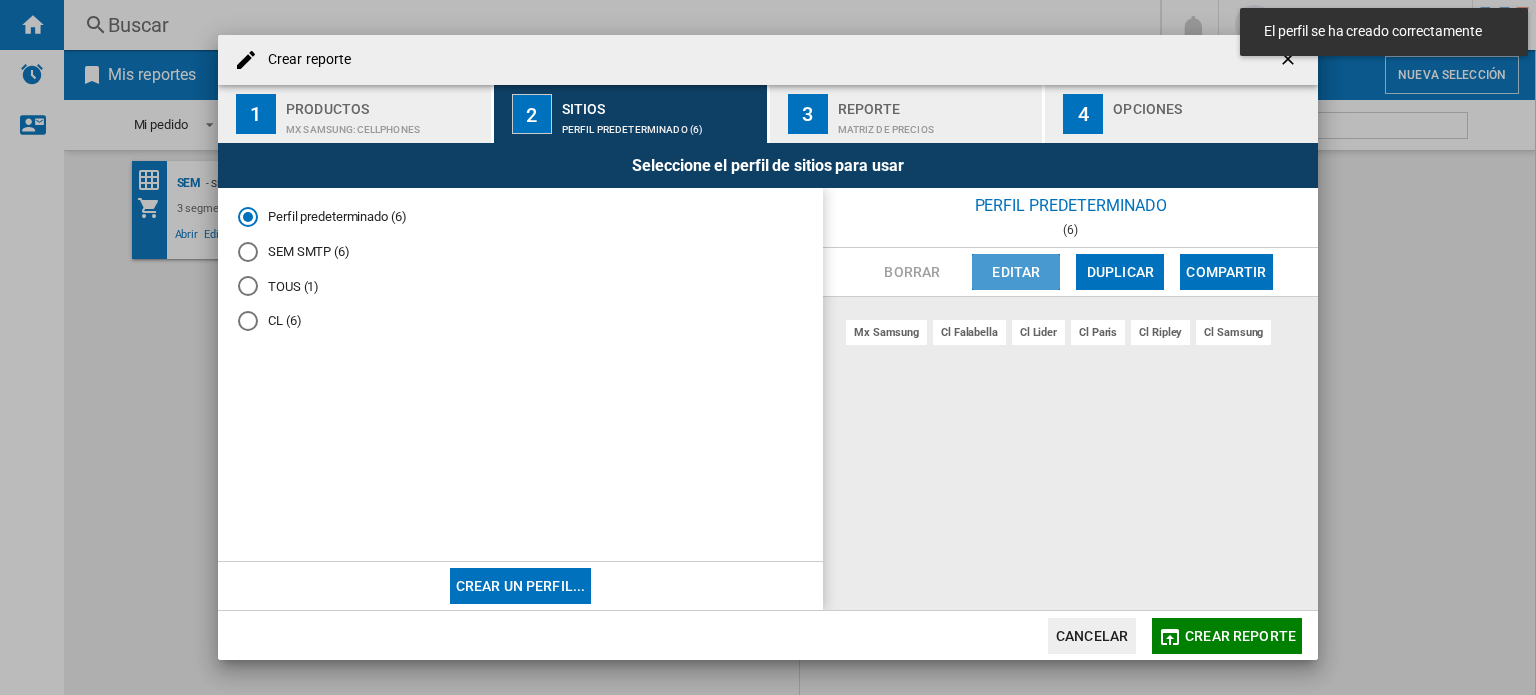 click on "Editar" at bounding box center [1016, 272] 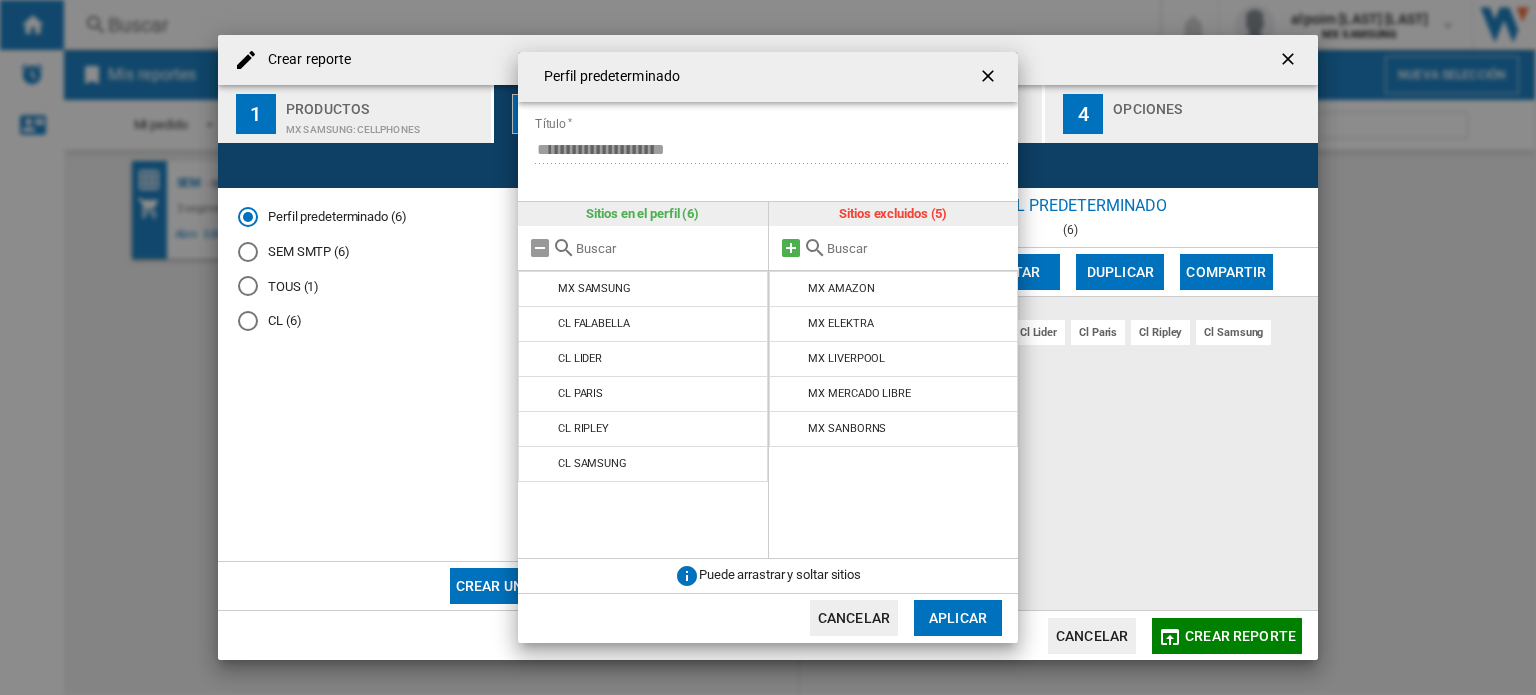 click at bounding box center (791, 248) 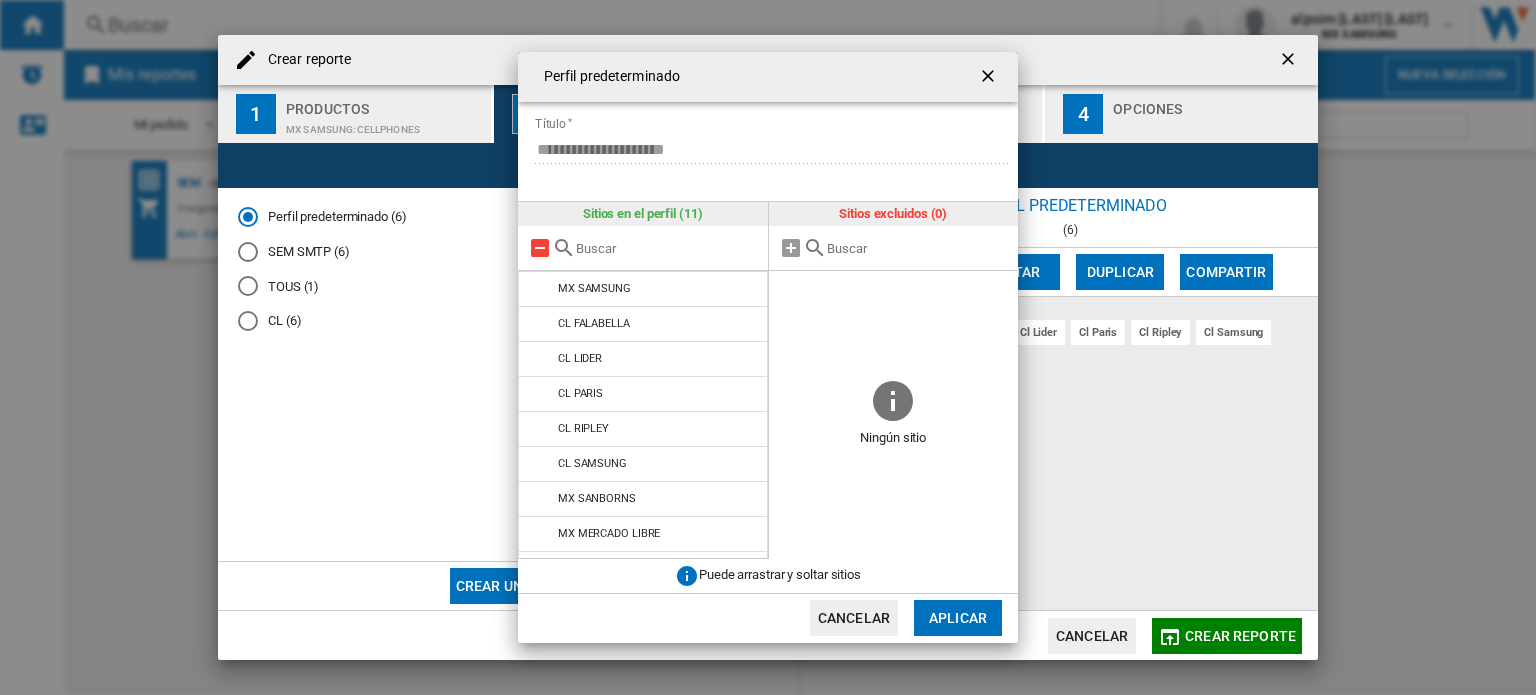 click at bounding box center [540, 248] 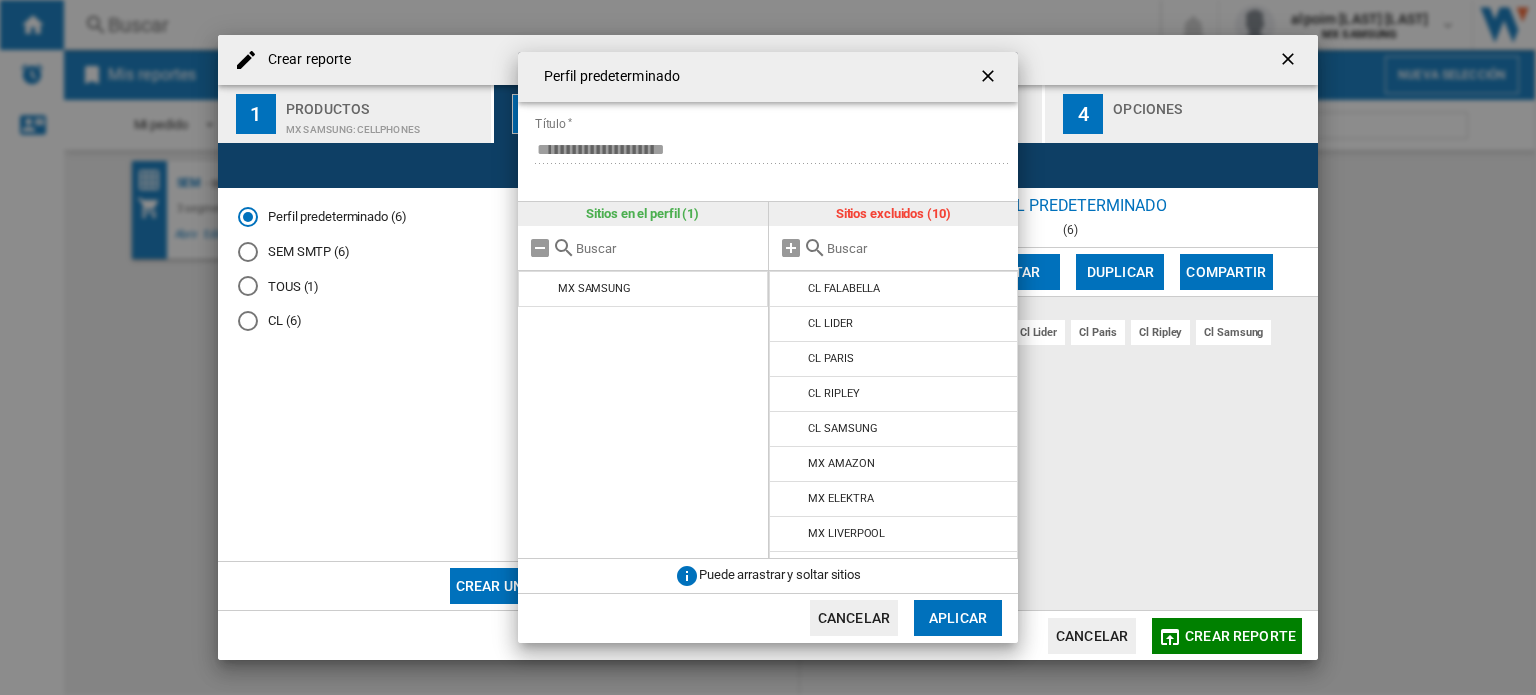 click on "Aplicar" 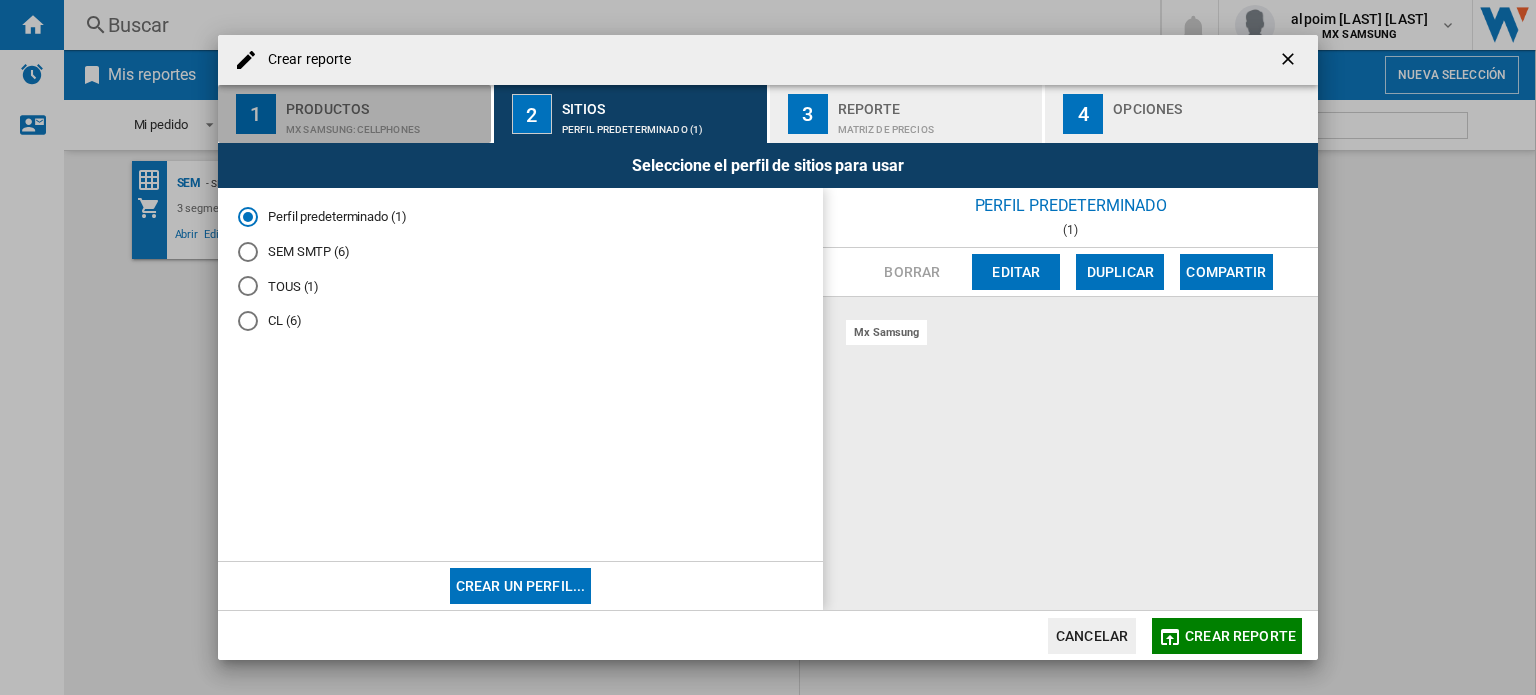 click on "Productos" at bounding box center (384, 103) 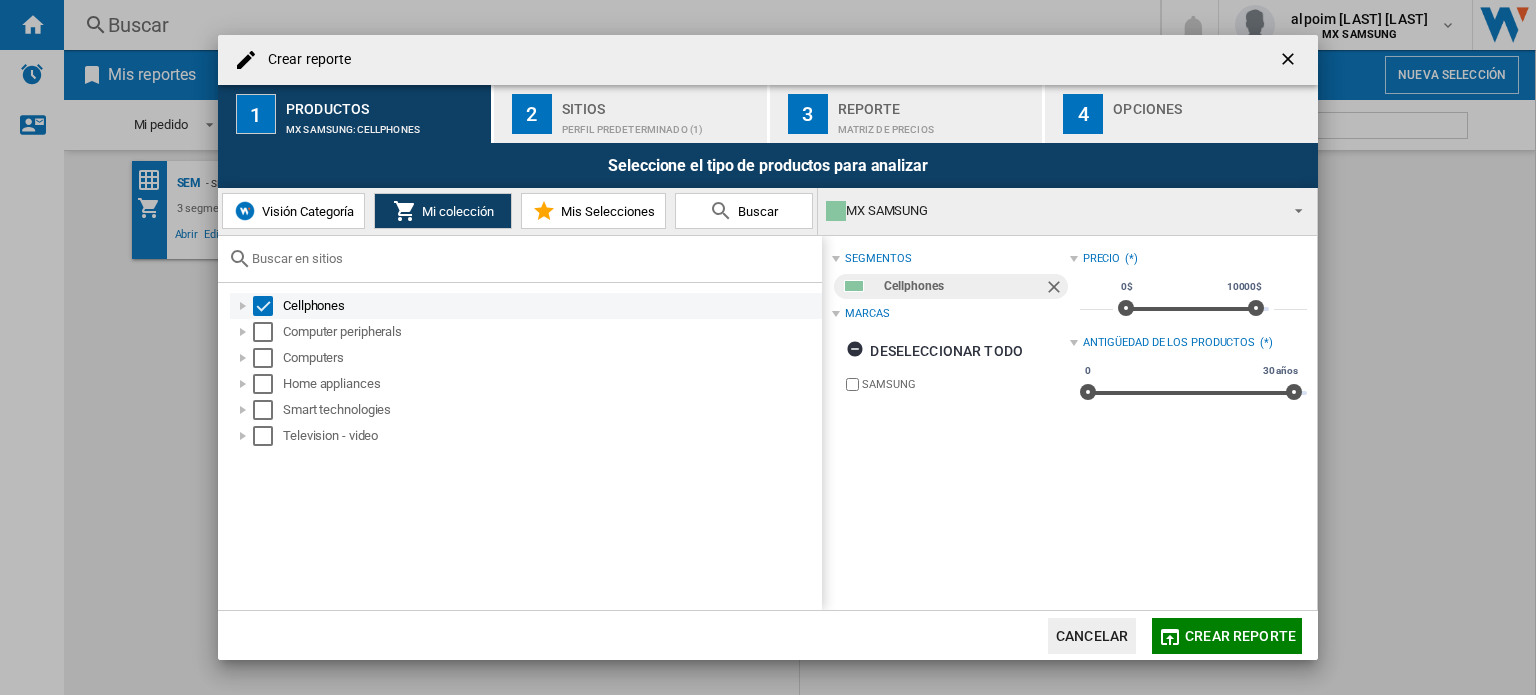 click at bounding box center [243, 306] 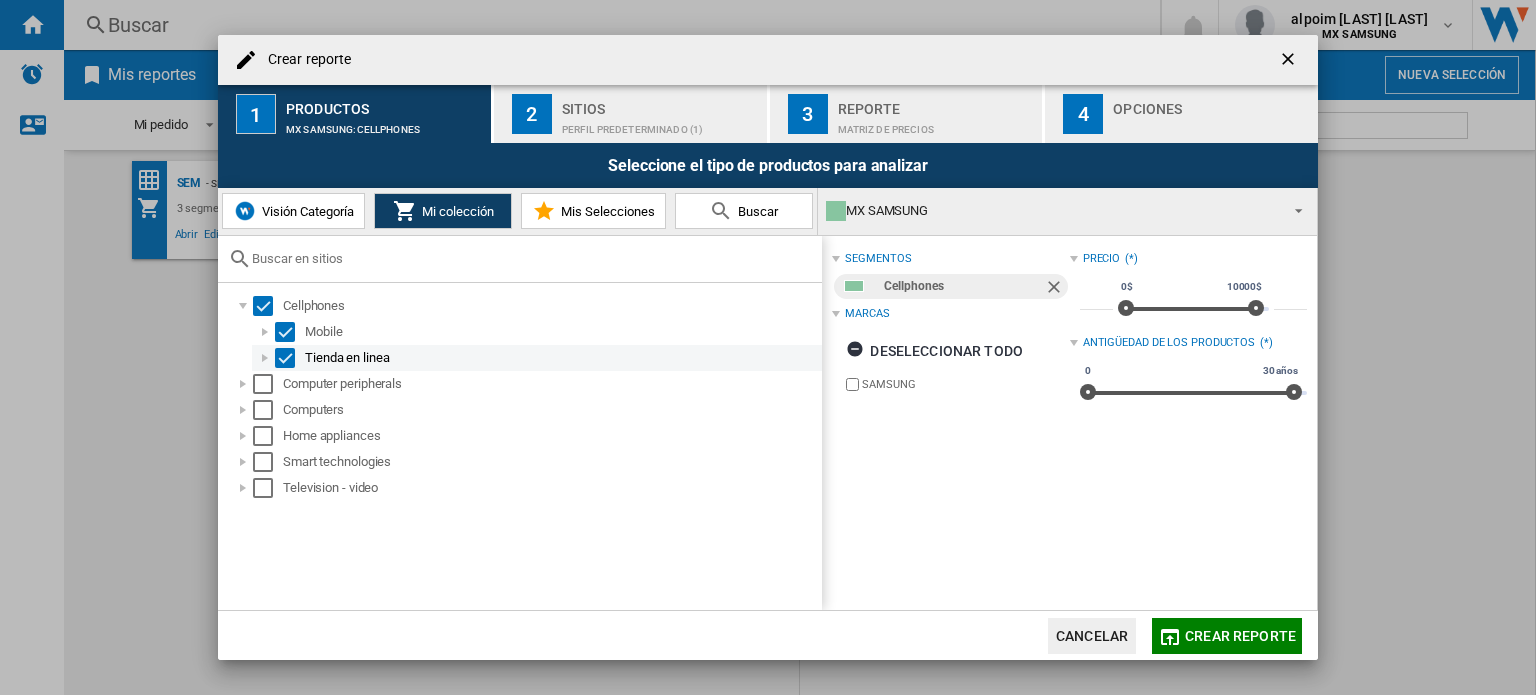 click at bounding box center [265, 358] 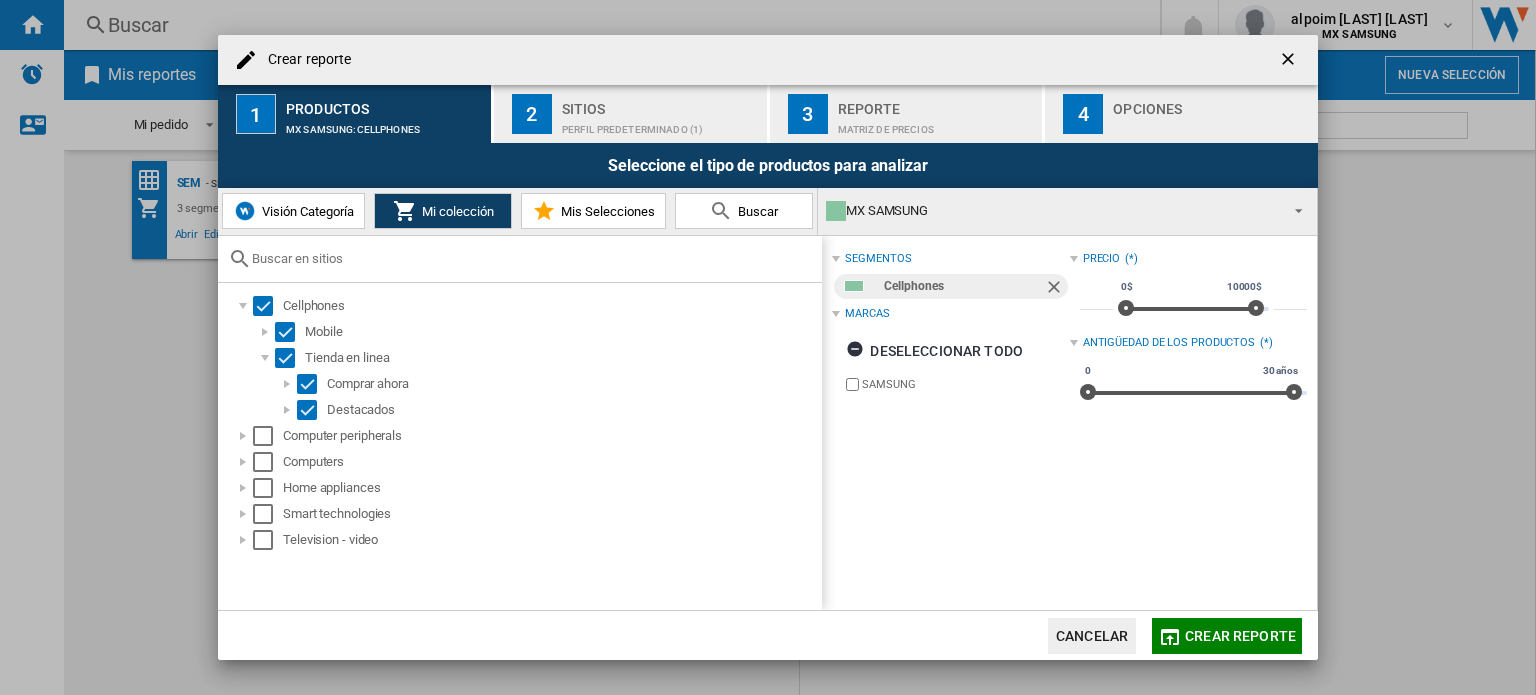 click on "Visión Categoría" at bounding box center [305, 211] 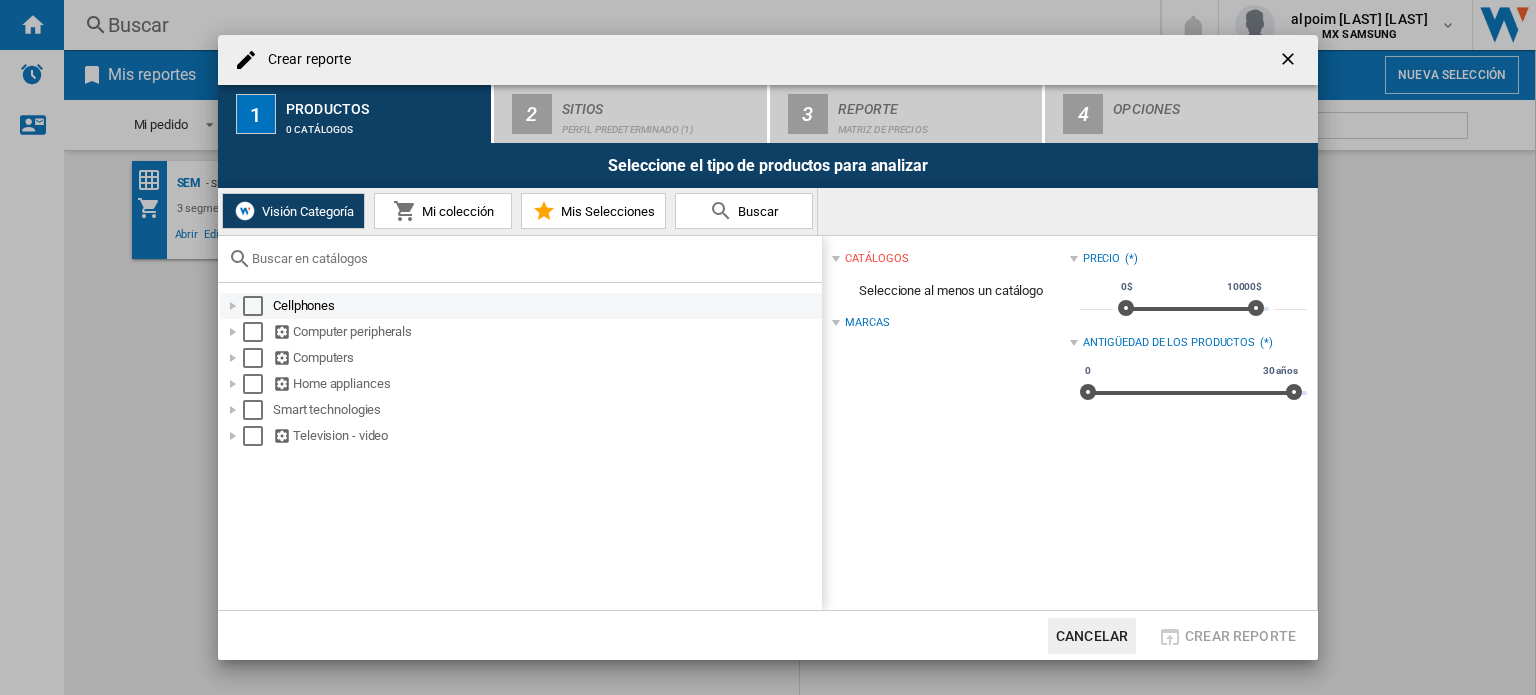 click at bounding box center [233, 306] 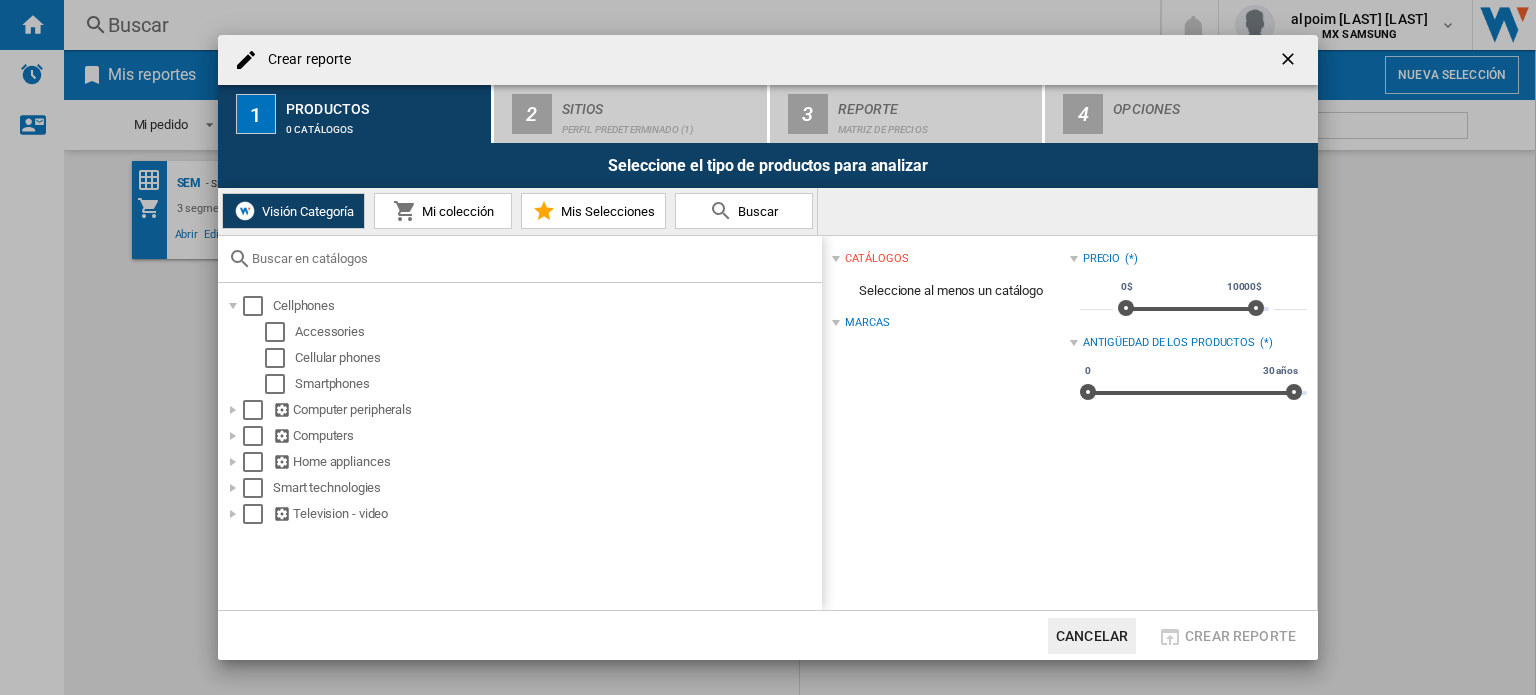 click on "Mi colección" at bounding box center [455, 211] 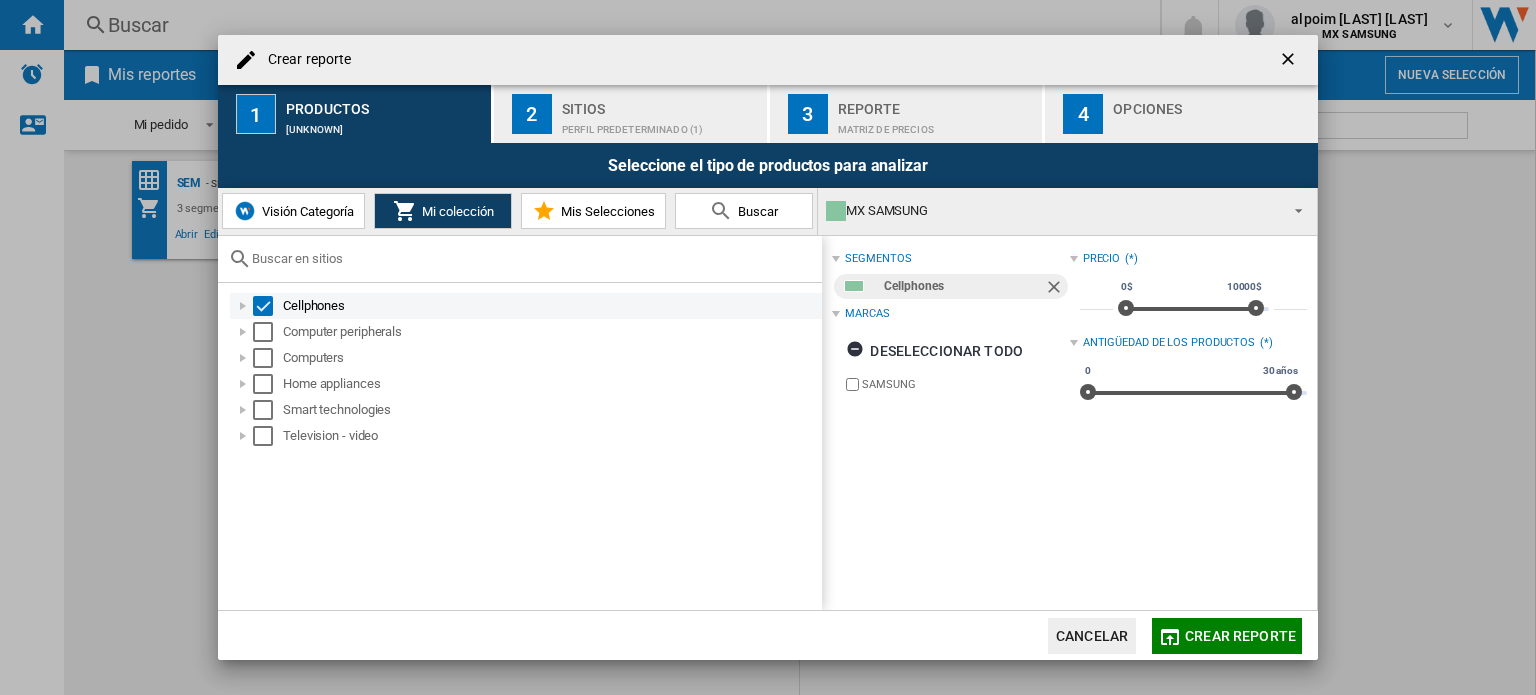 click at bounding box center [243, 306] 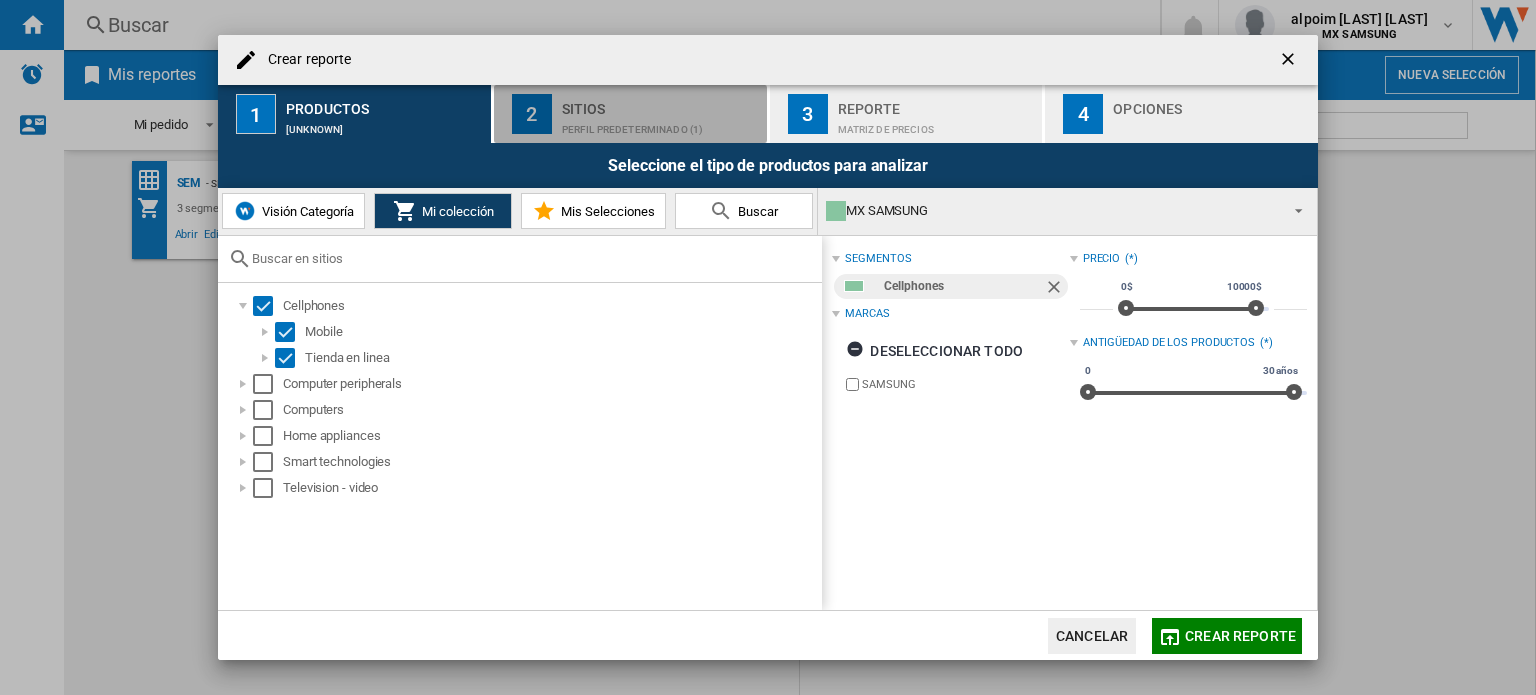 click on "Perfil predeterminado (1)" at bounding box center (660, 124) 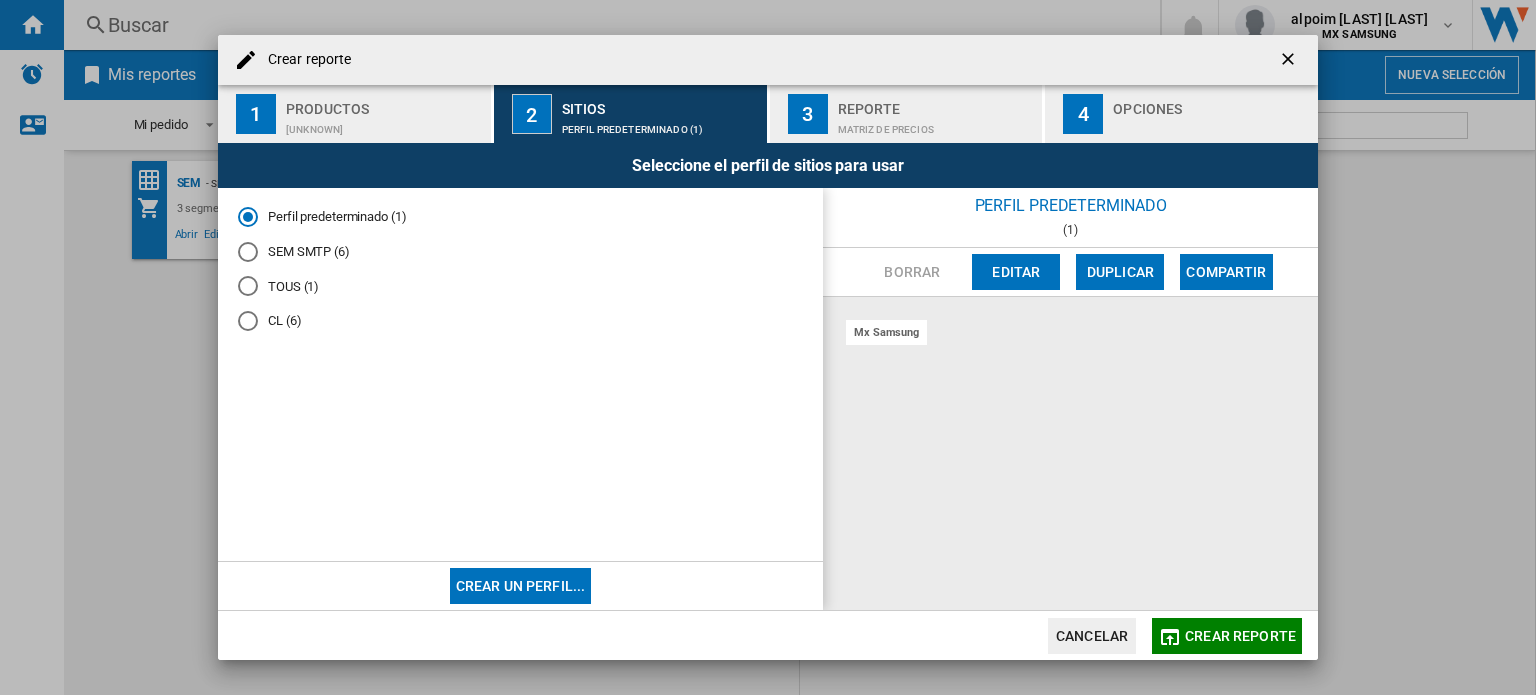 click on "CL (6)" at bounding box center (520, 321) 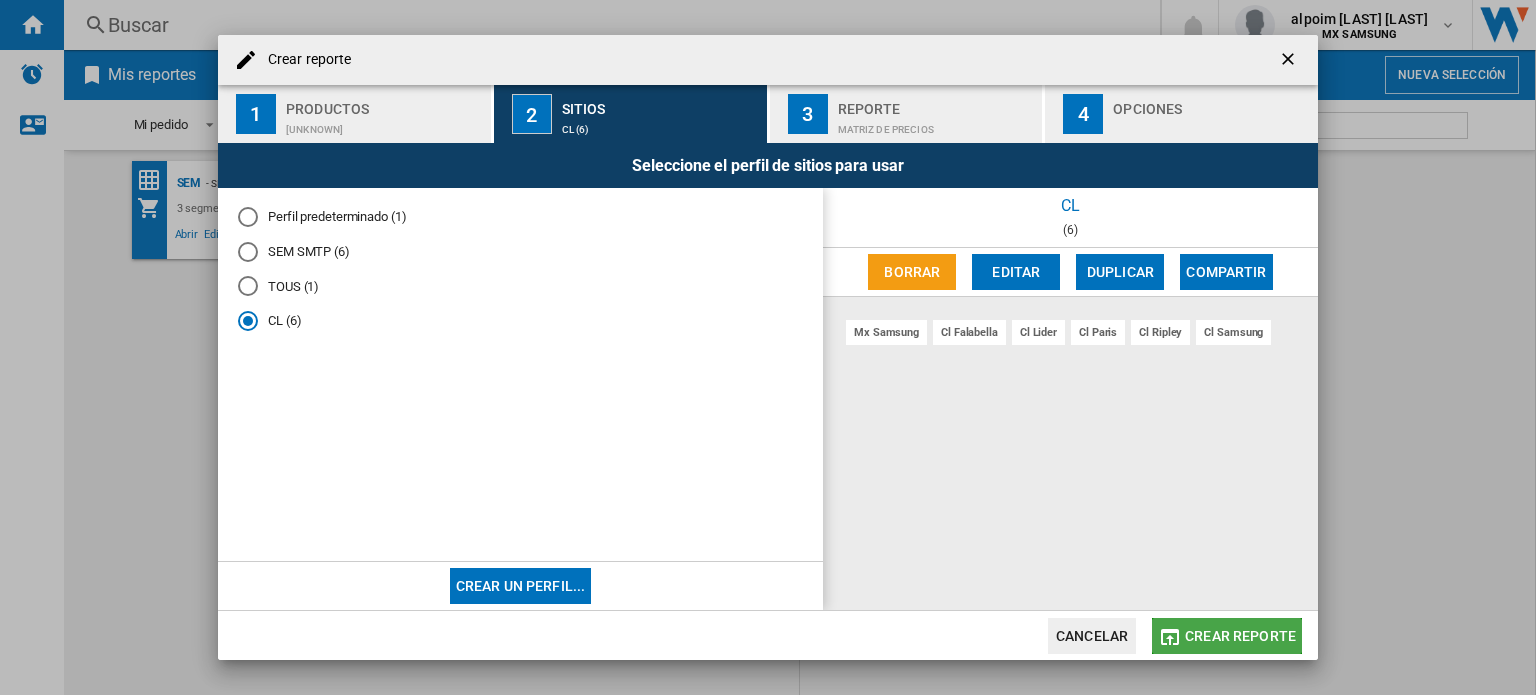 click on "Crear reporte" 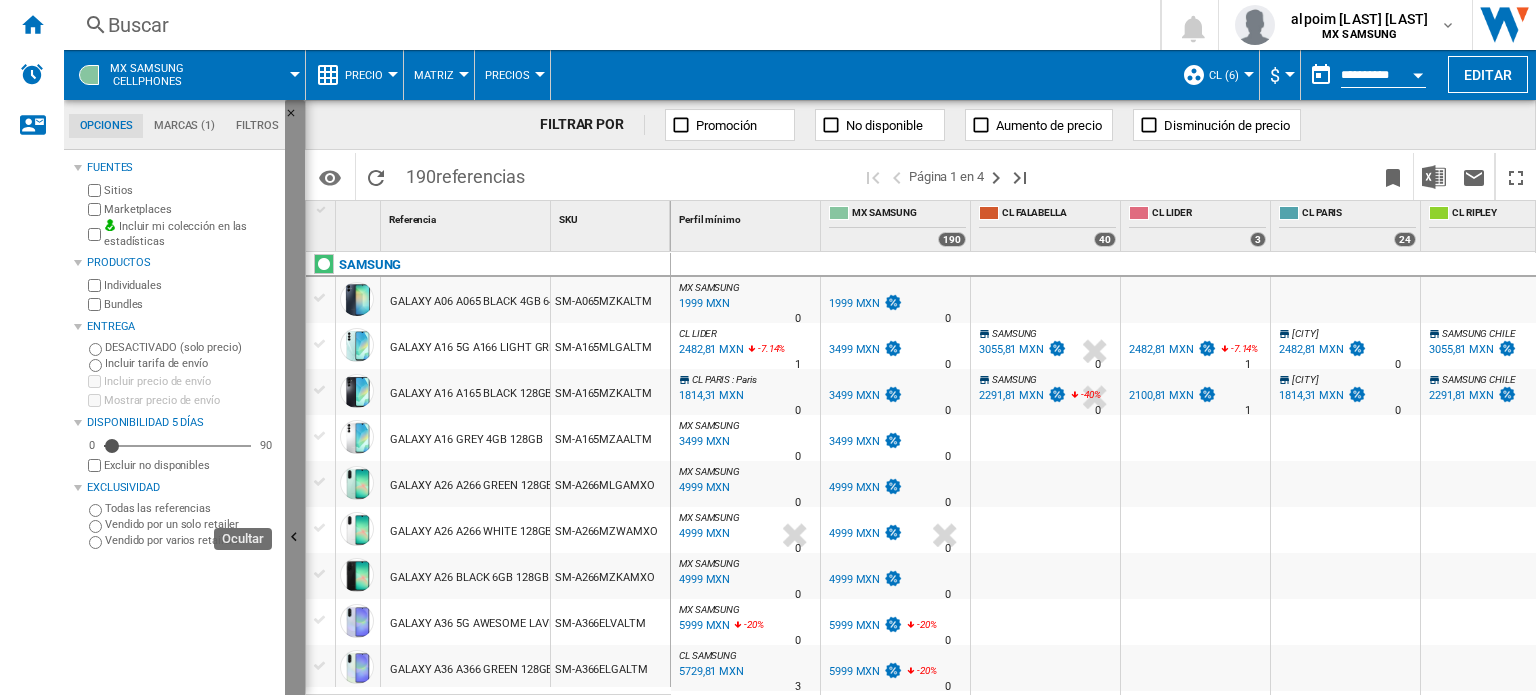click at bounding box center [297, 540] 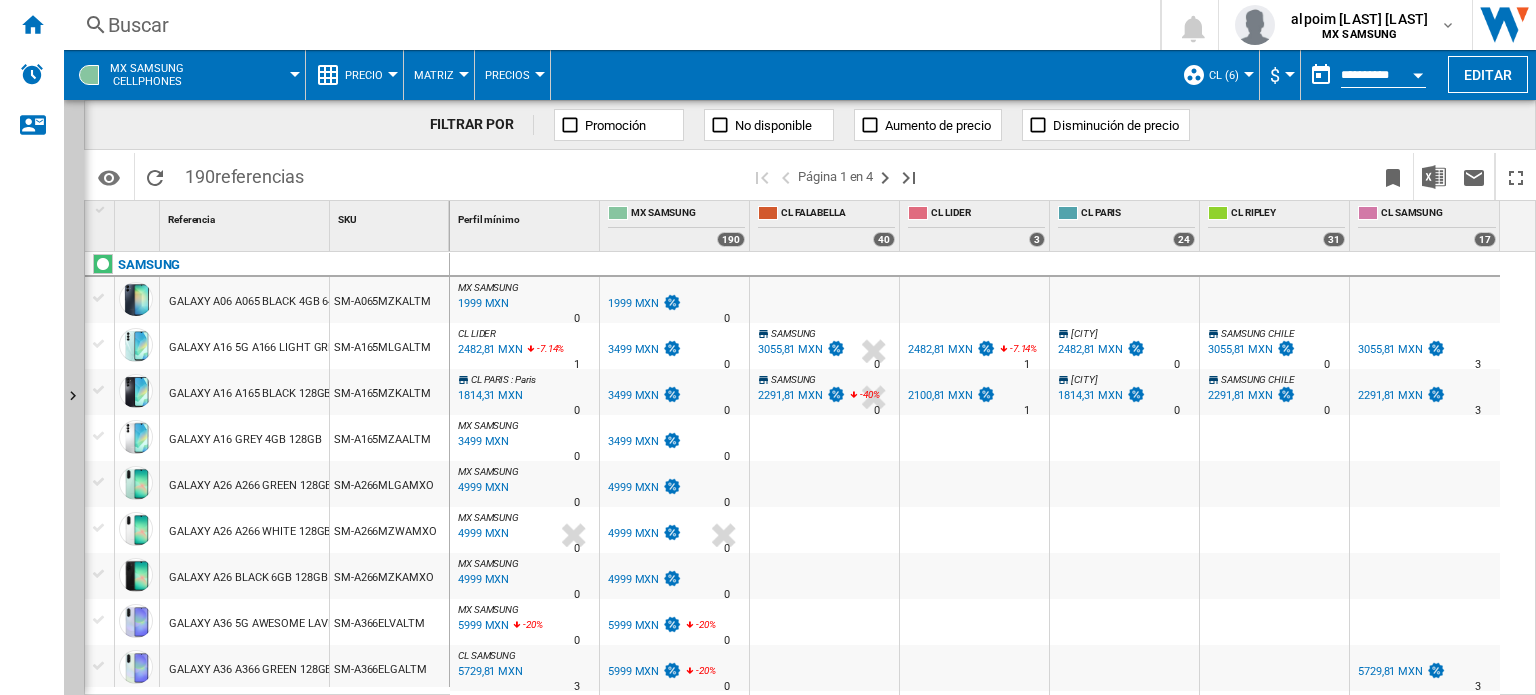 scroll, scrollTop: 428, scrollLeft: 0, axis: vertical 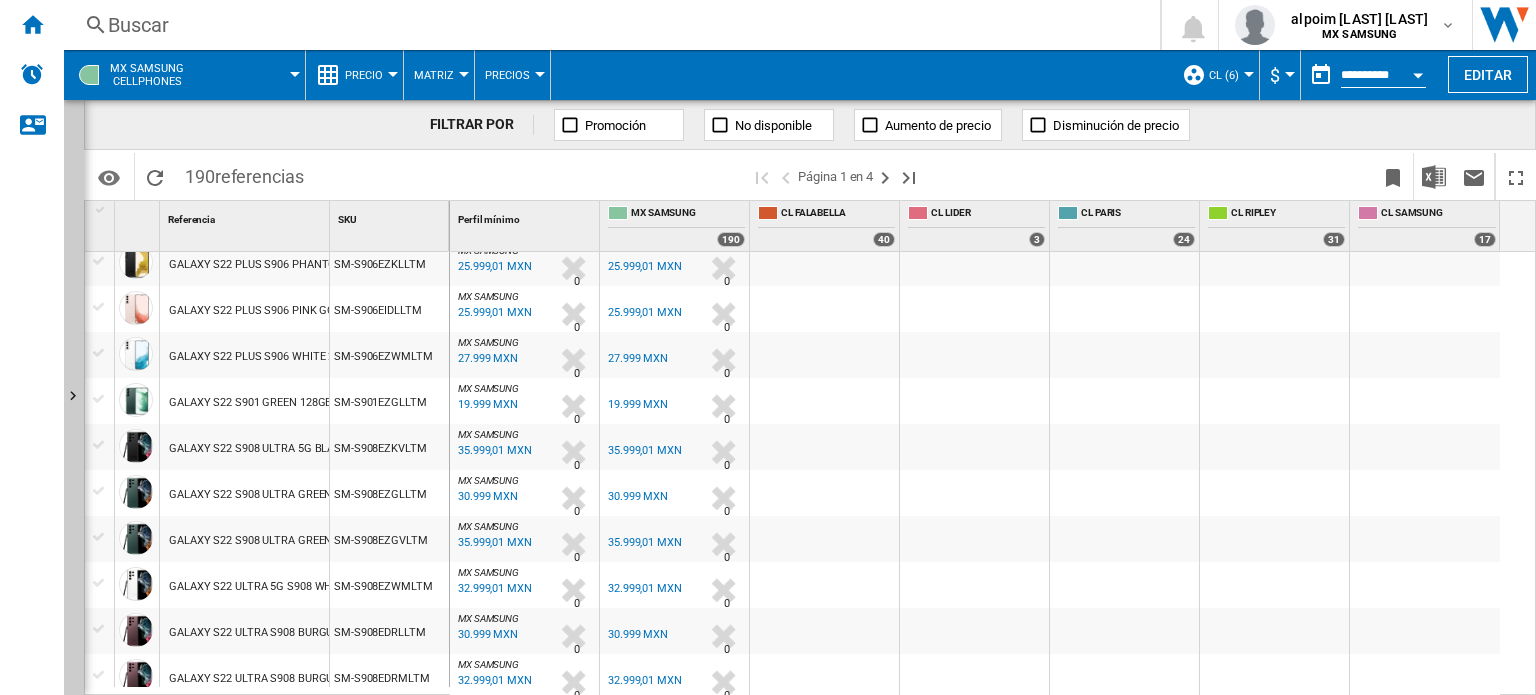 click on "$" at bounding box center (1280, 75) 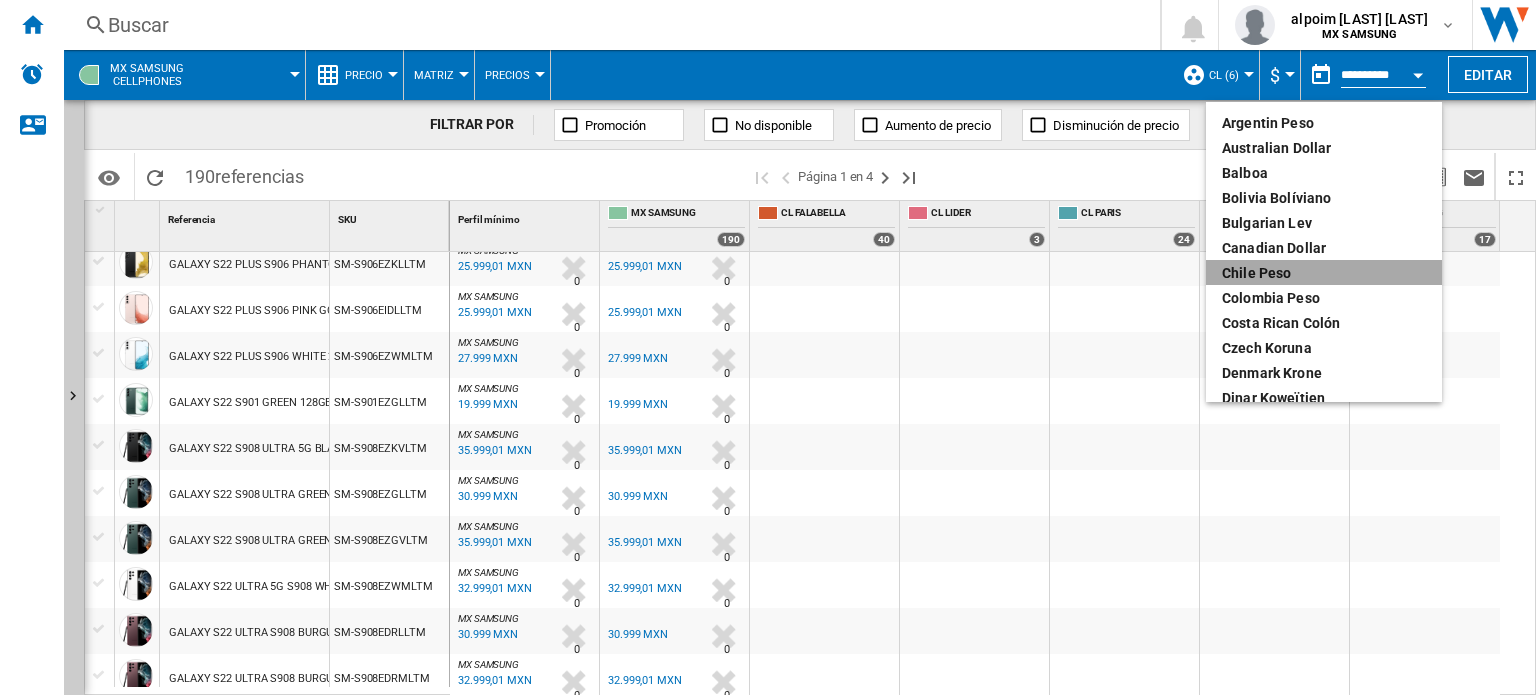 click on "Chile Peso" at bounding box center [1324, 273] 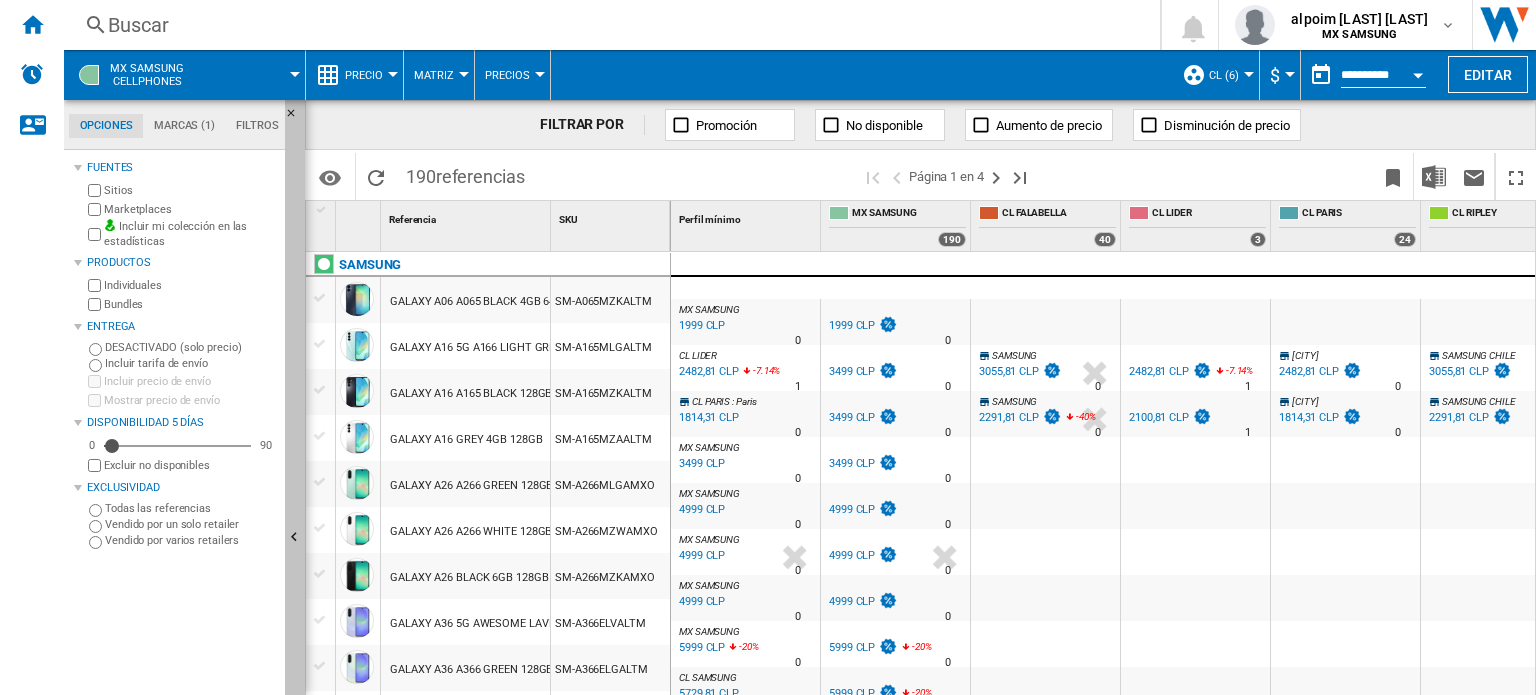click at bounding box center (297, 540) 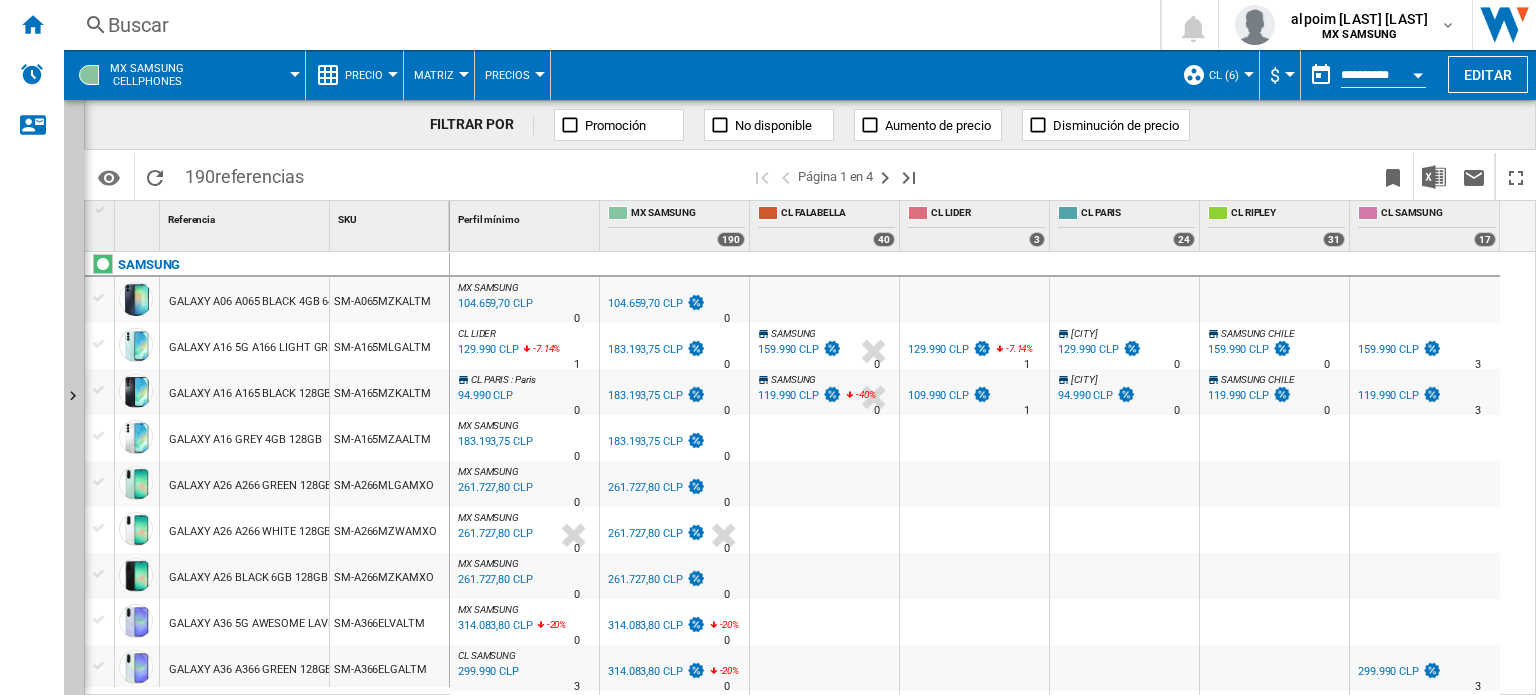 click on "$" at bounding box center (1280, 75) 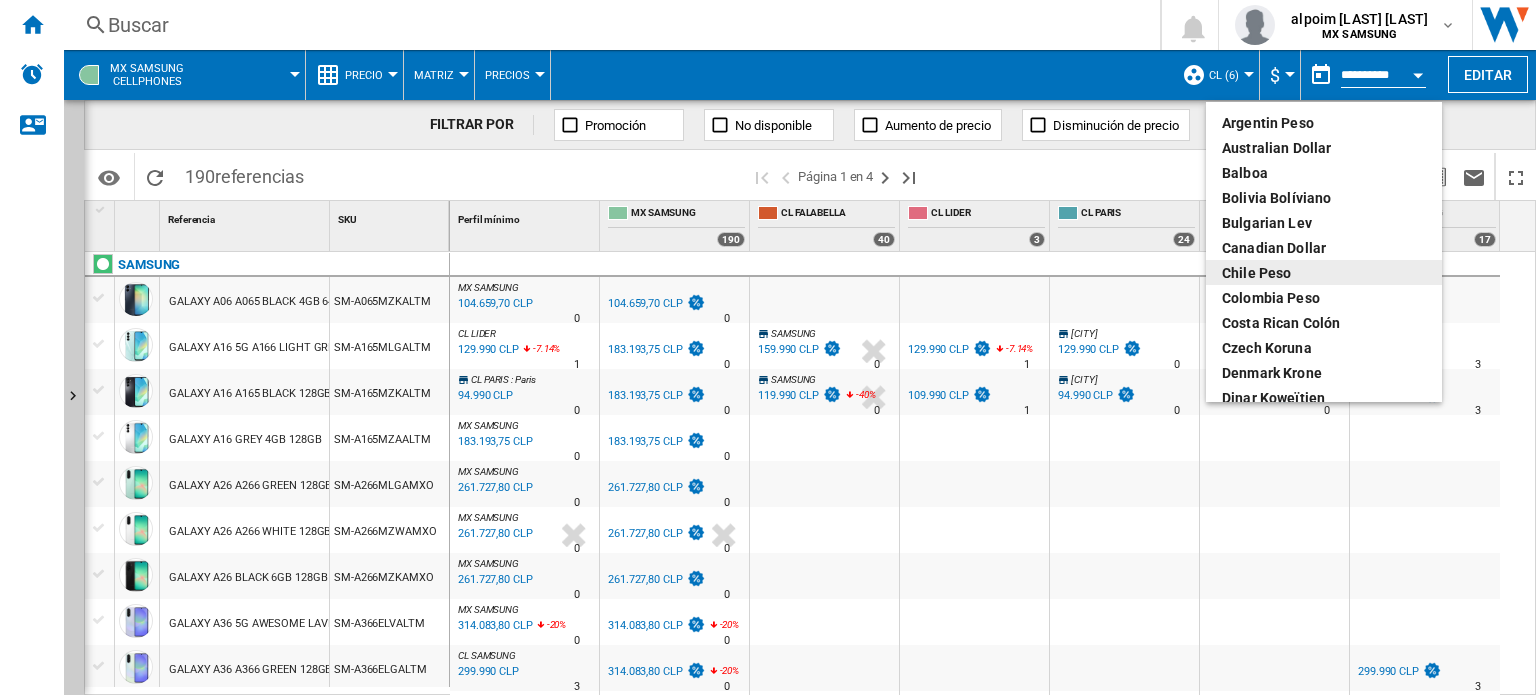 type 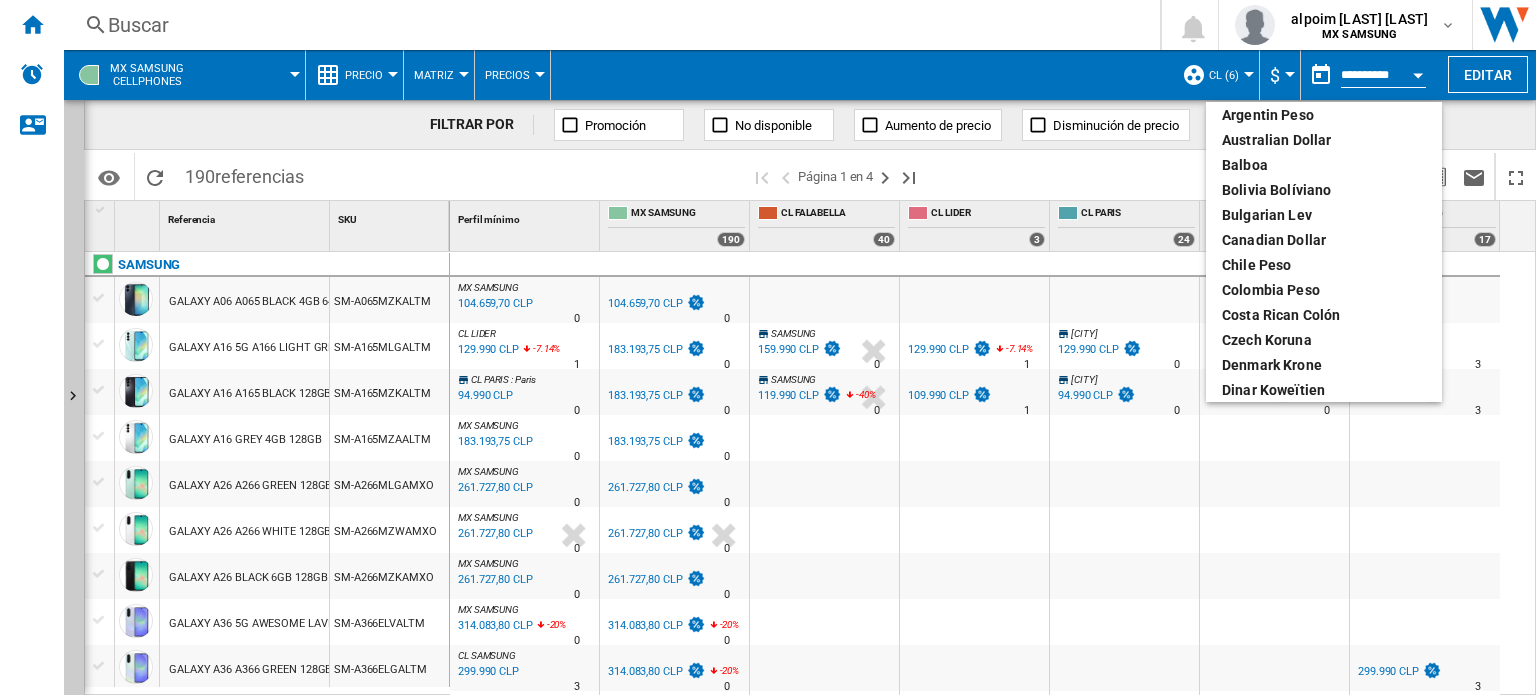 click at bounding box center (768, 347) 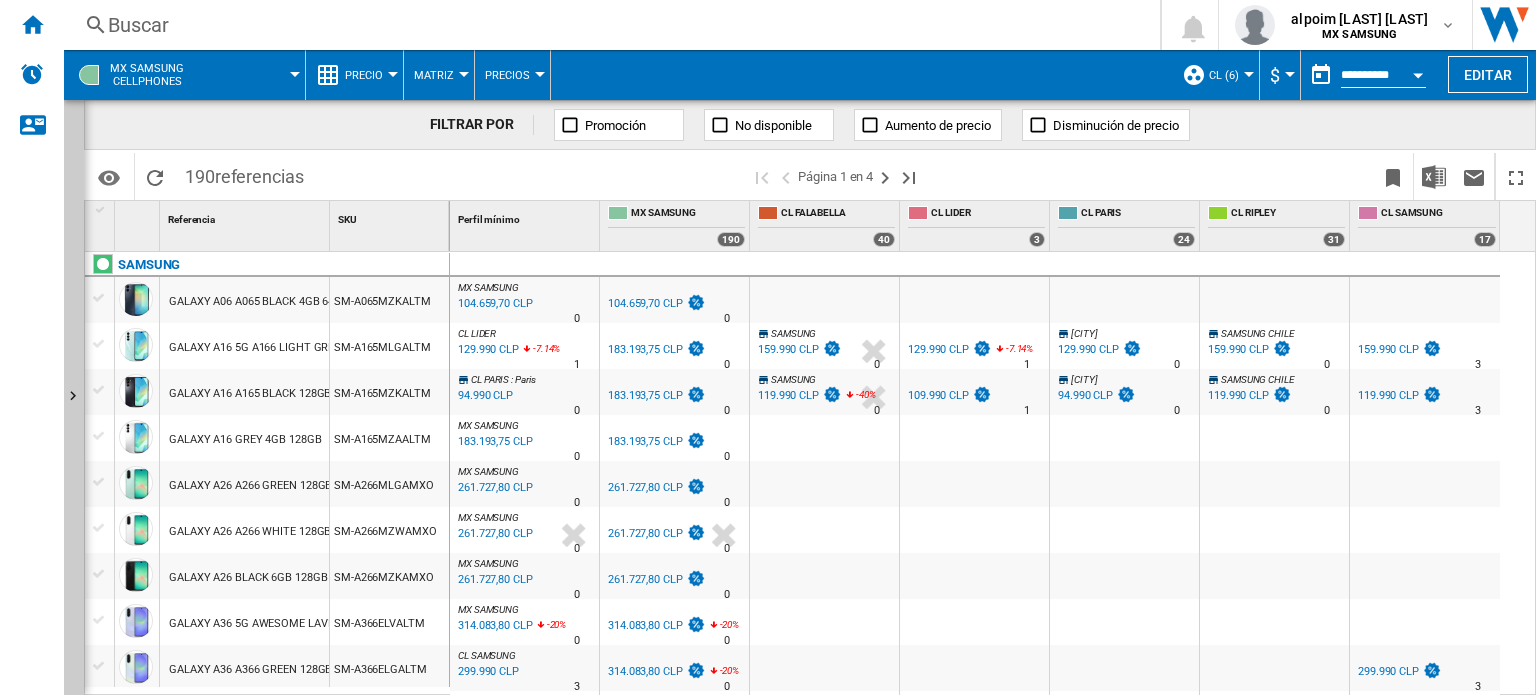 scroll, scrollTop: 453, scrollLeft: 0, axis: vertical 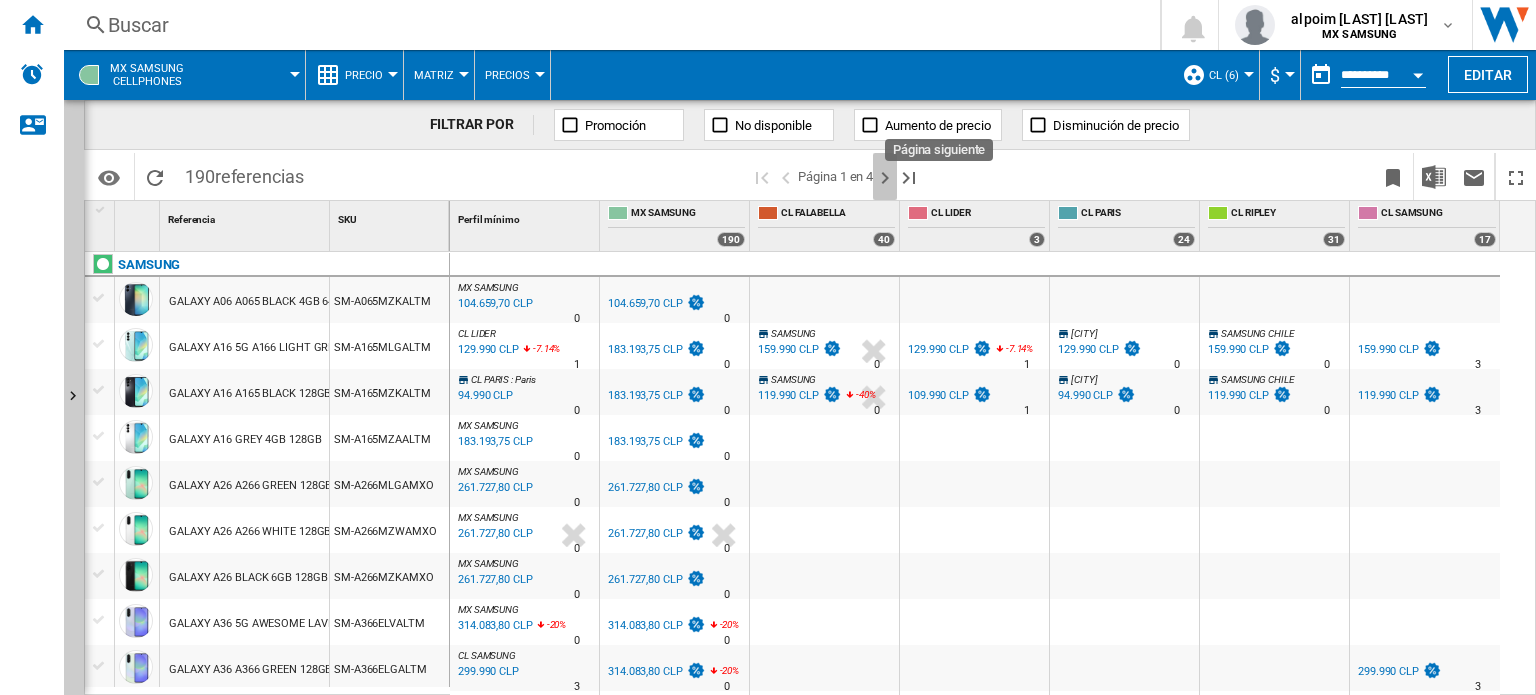 click at bounding box center [885, 178] 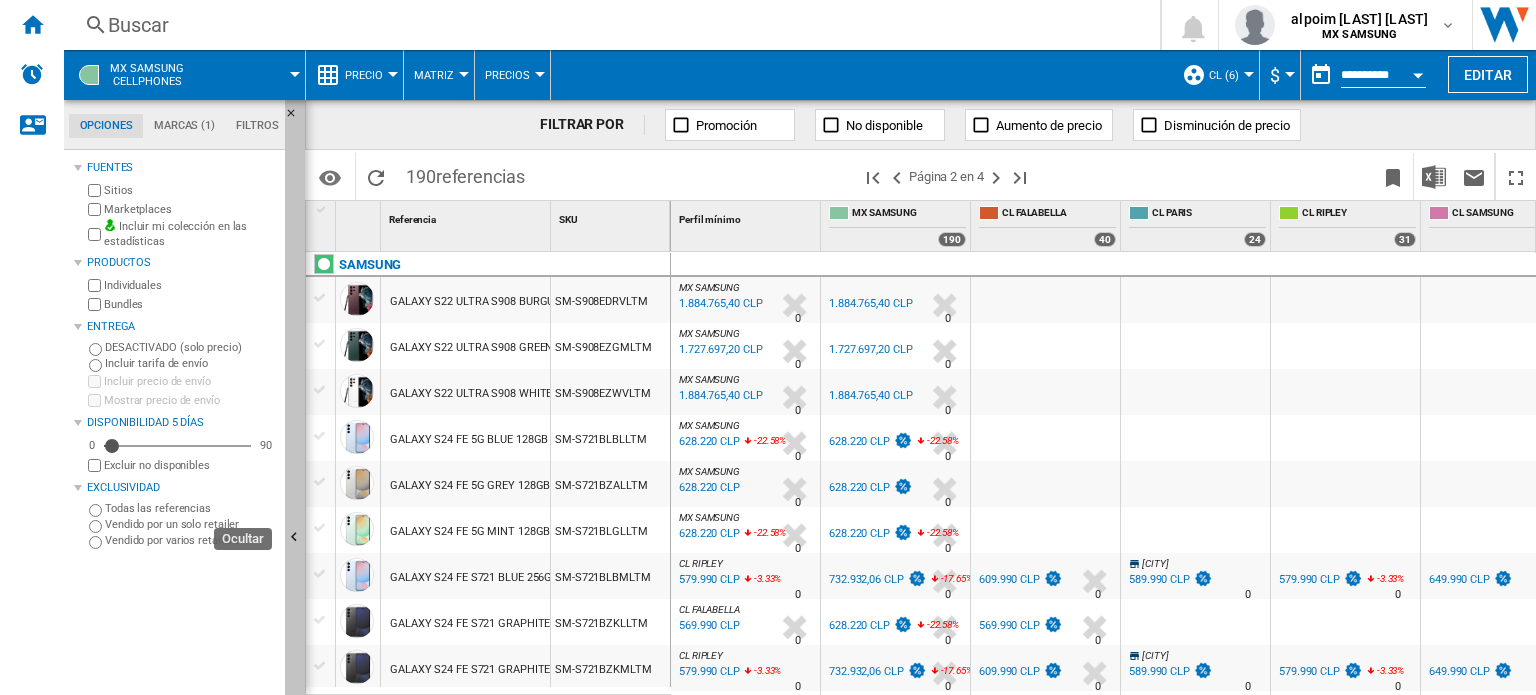 click at bounding box center (295, 538) 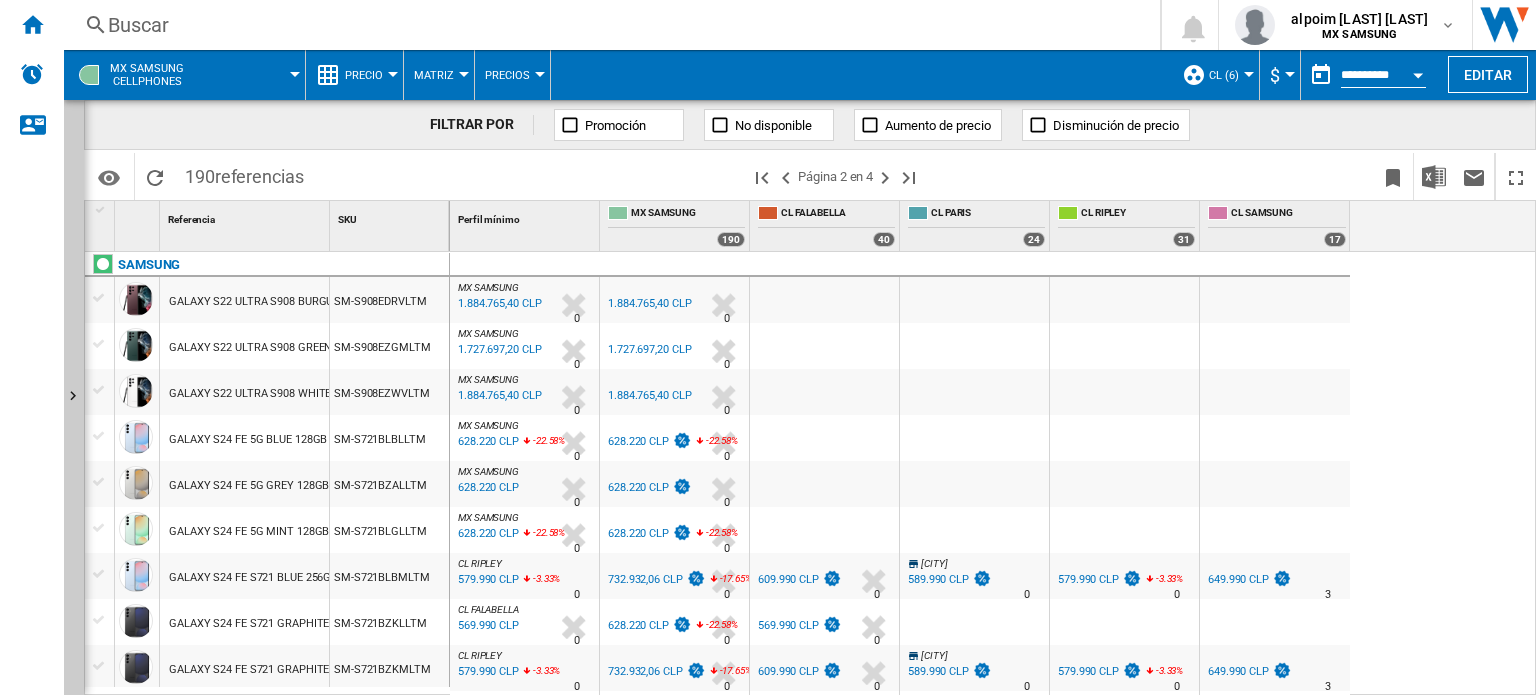 scroll, scrollTop: 304, scrollLeft: 0, axis: vertical 